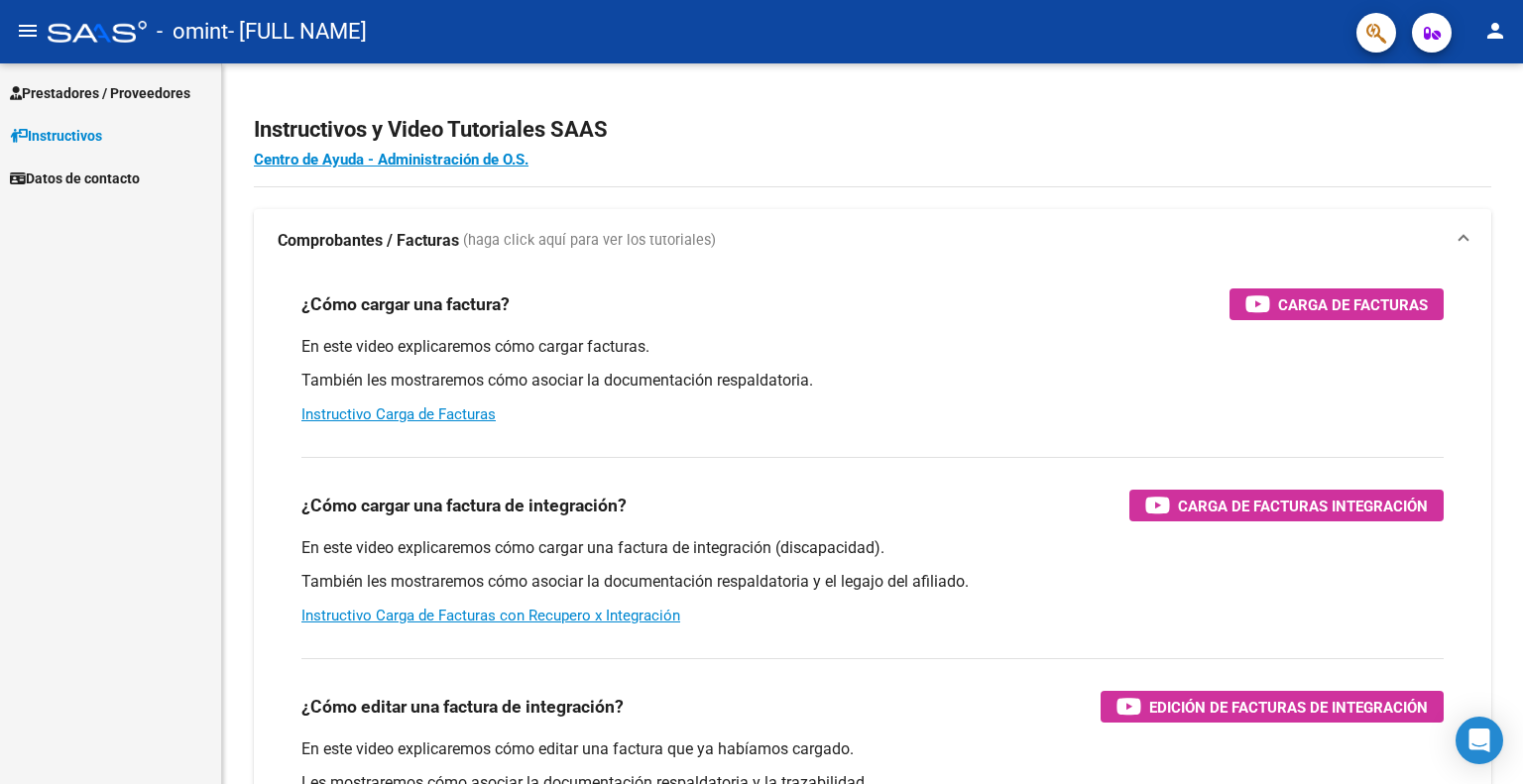 scroll, scrollTop: 0, scrollLeft: 0, axis: both 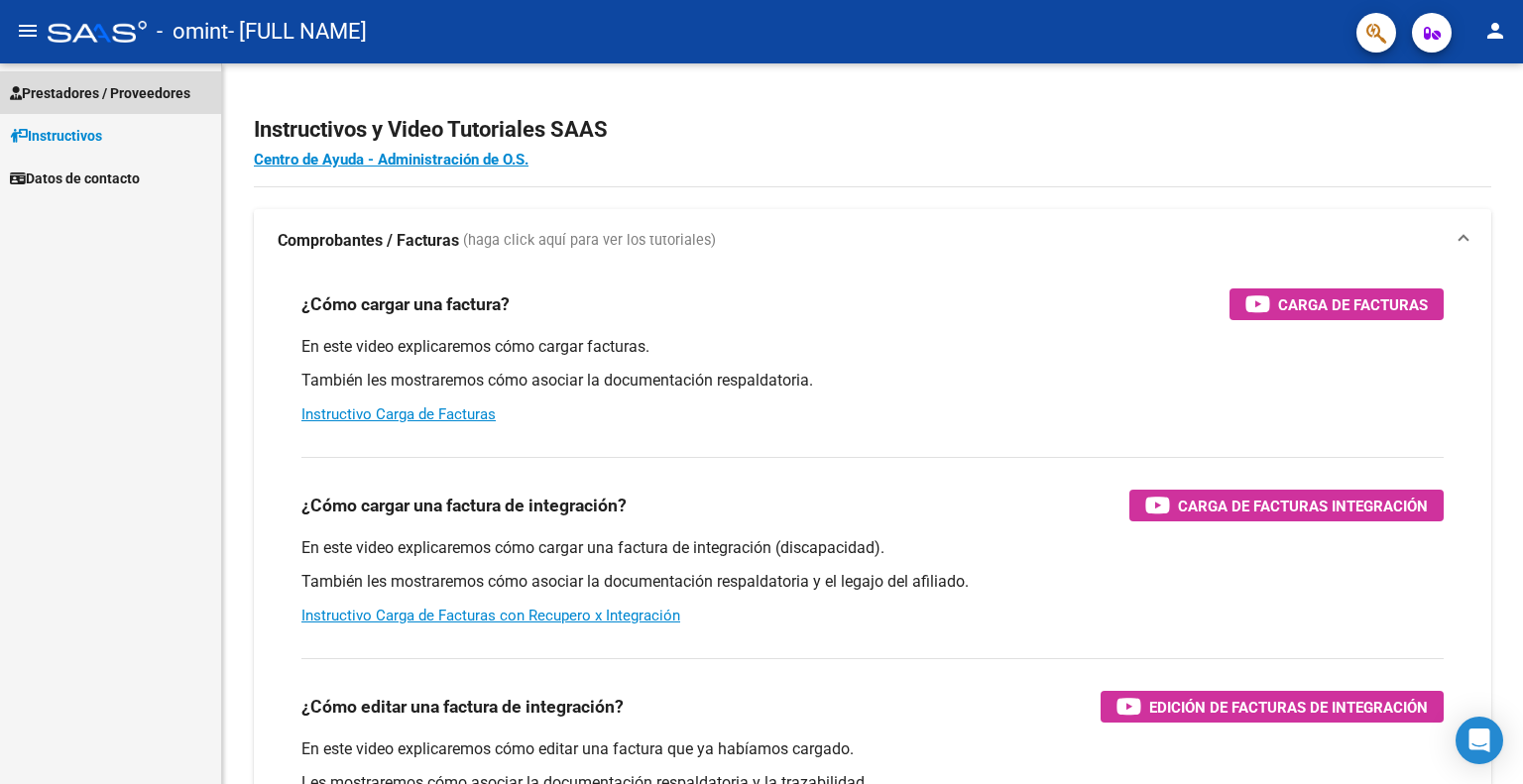 click on "Prestadores / Proveedores" at bounding box center (100, 93) 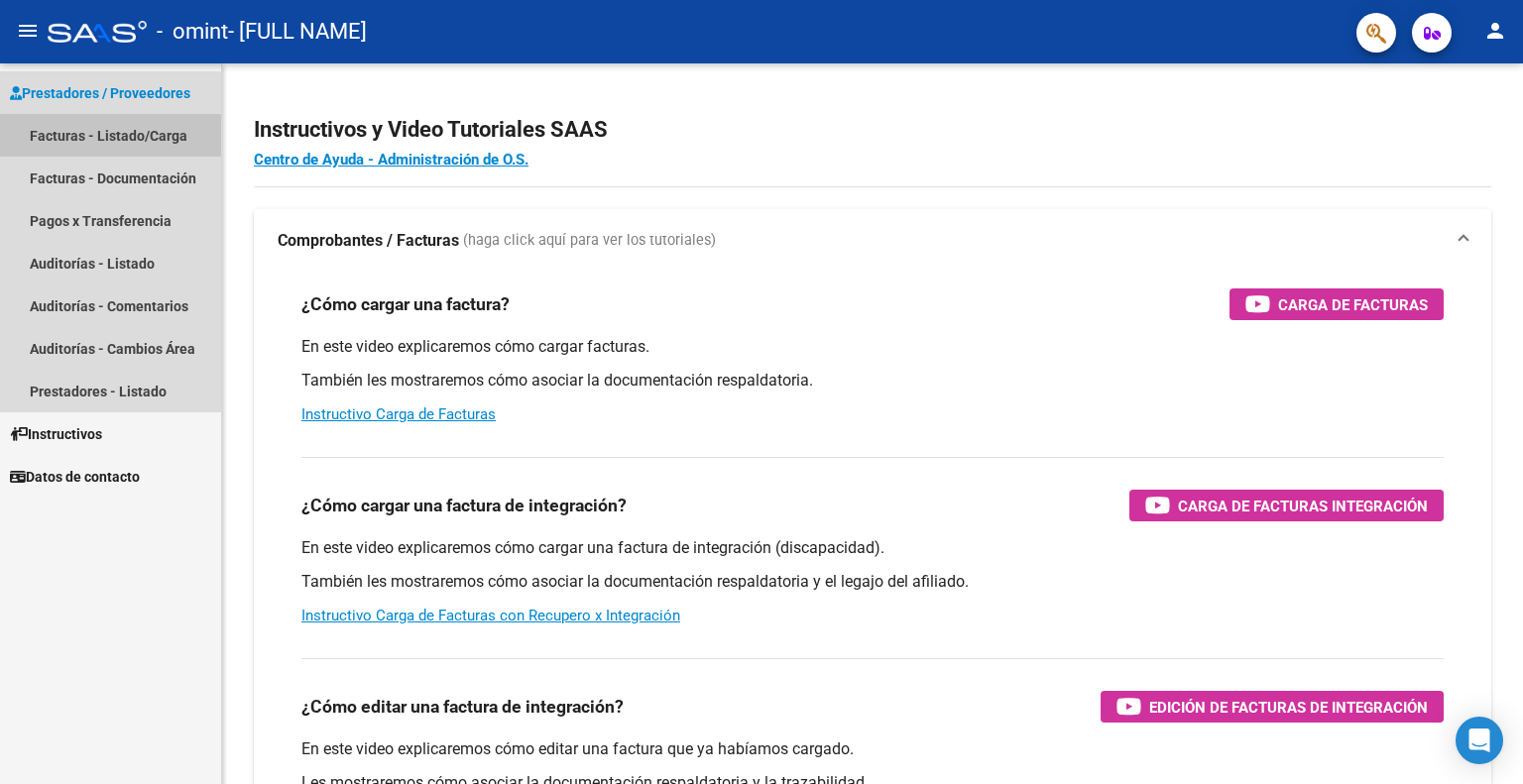 click on "Facturas - Listado/Carga" at bounding box center (110, 135) 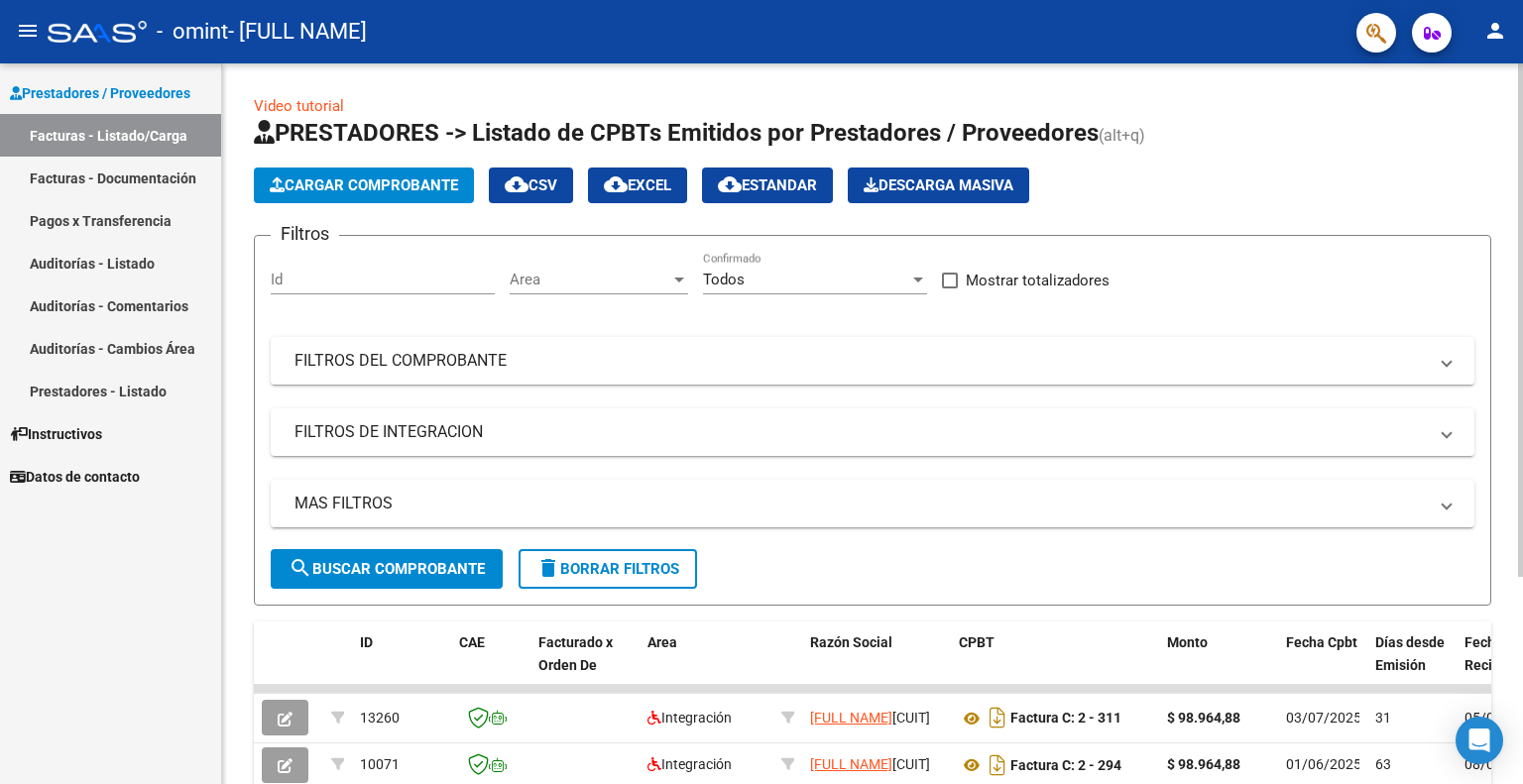 drag, startPoint x: 1509, startPoint y: 206, endPoint x: 1522, endPoint y: 229, distance: 26.41969 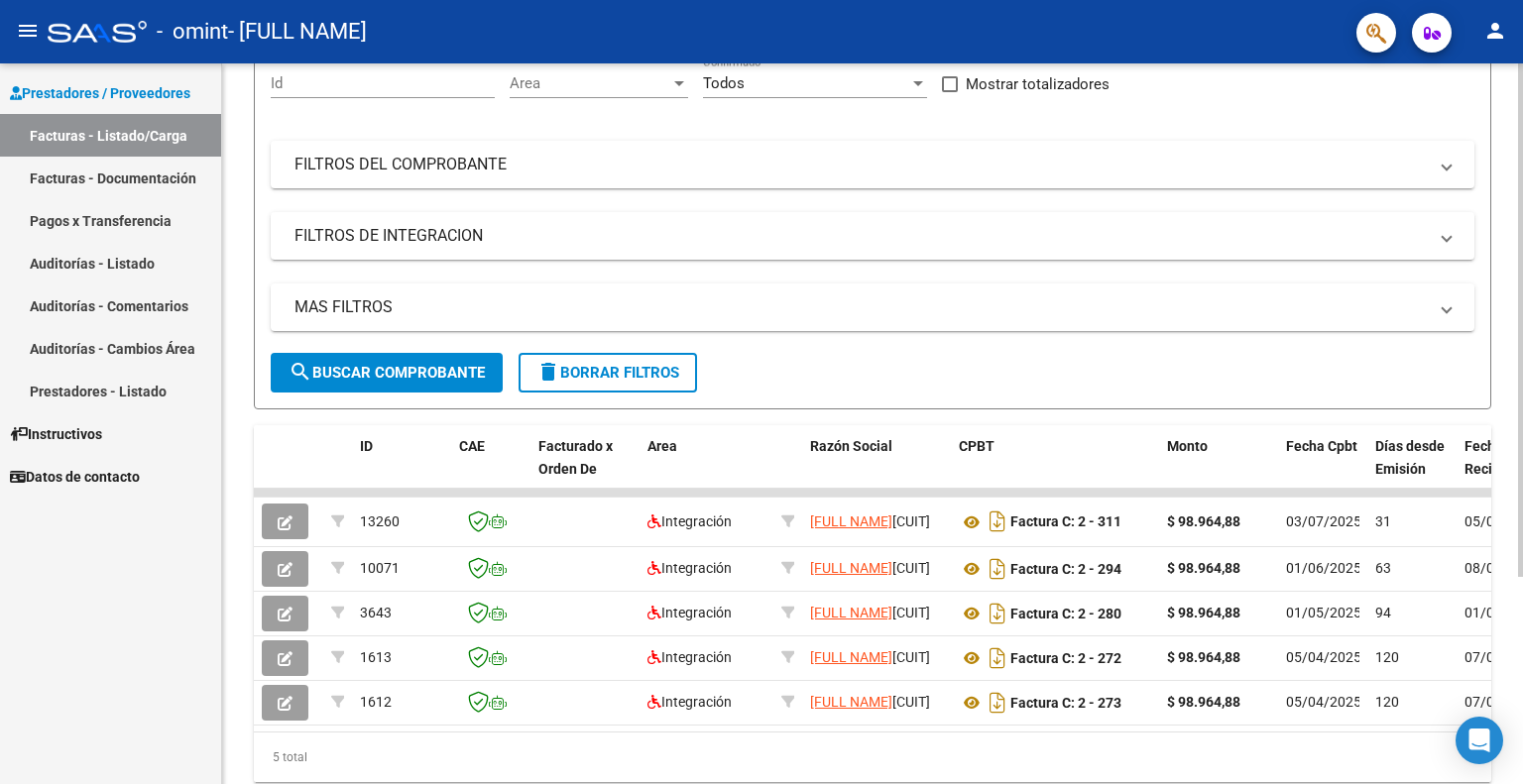 scroll, scrollTop: 275, scrollLeft: 0, axis: vertical 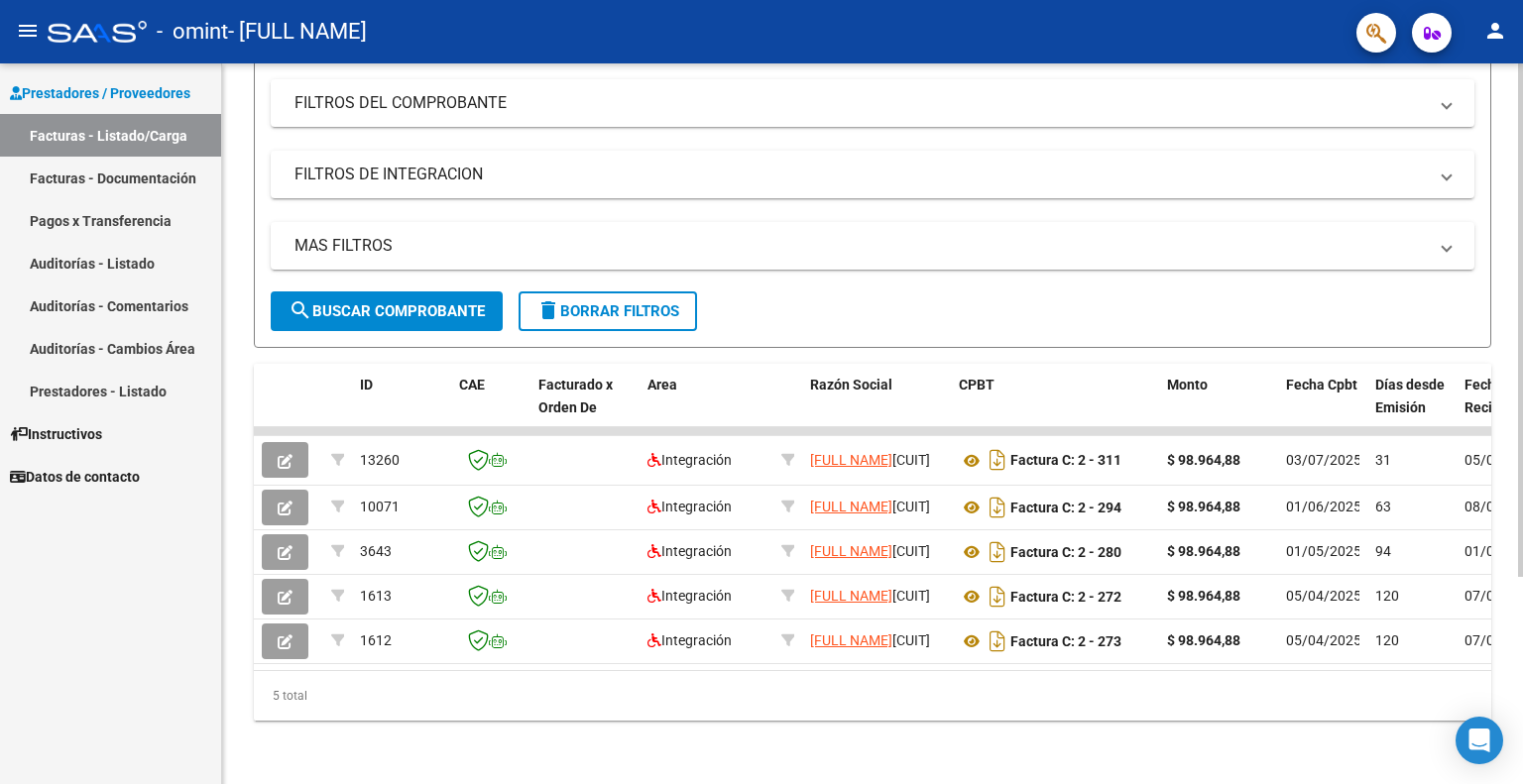 click 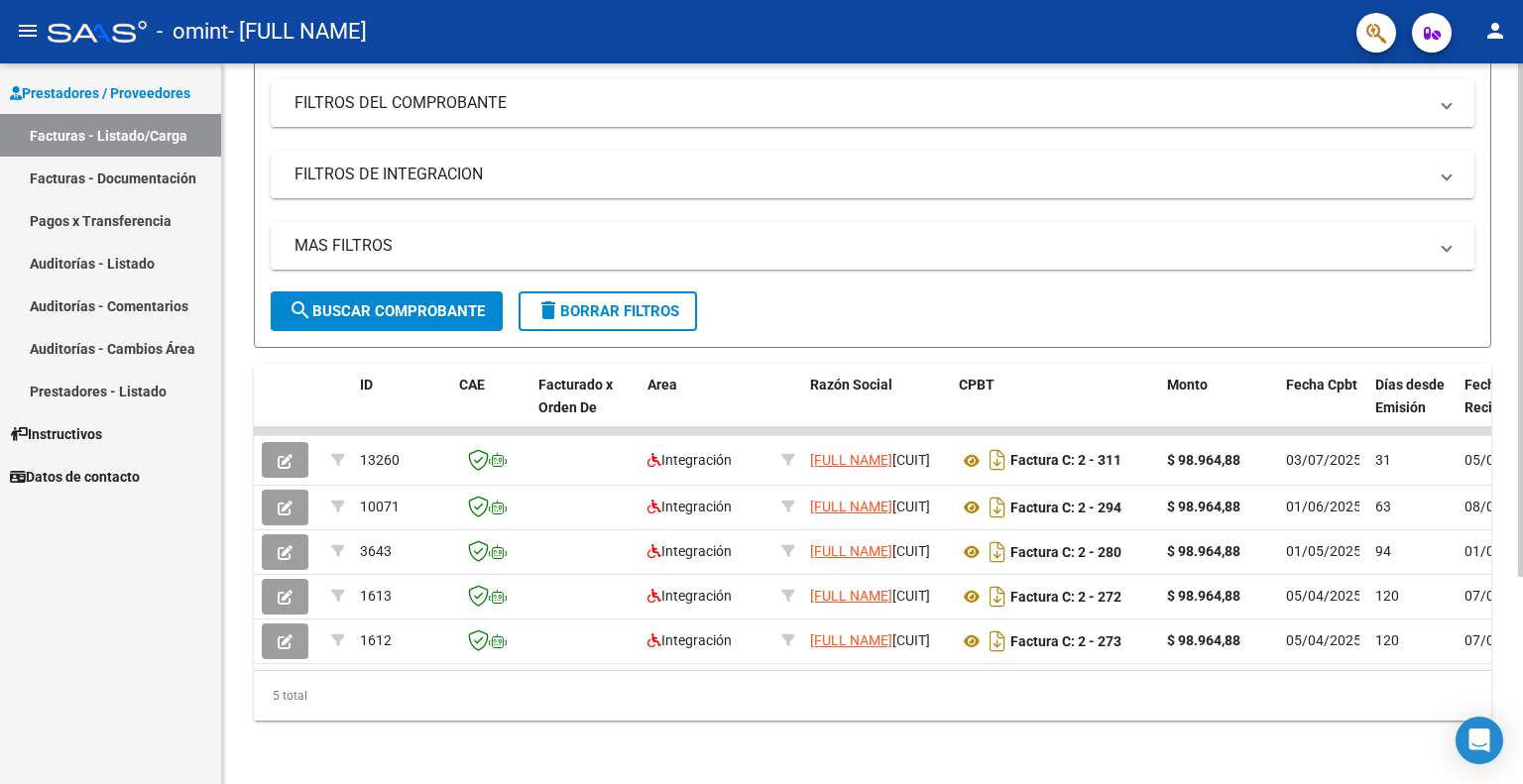 click on "MAS FILTROS" at bounding box center (873, 246) 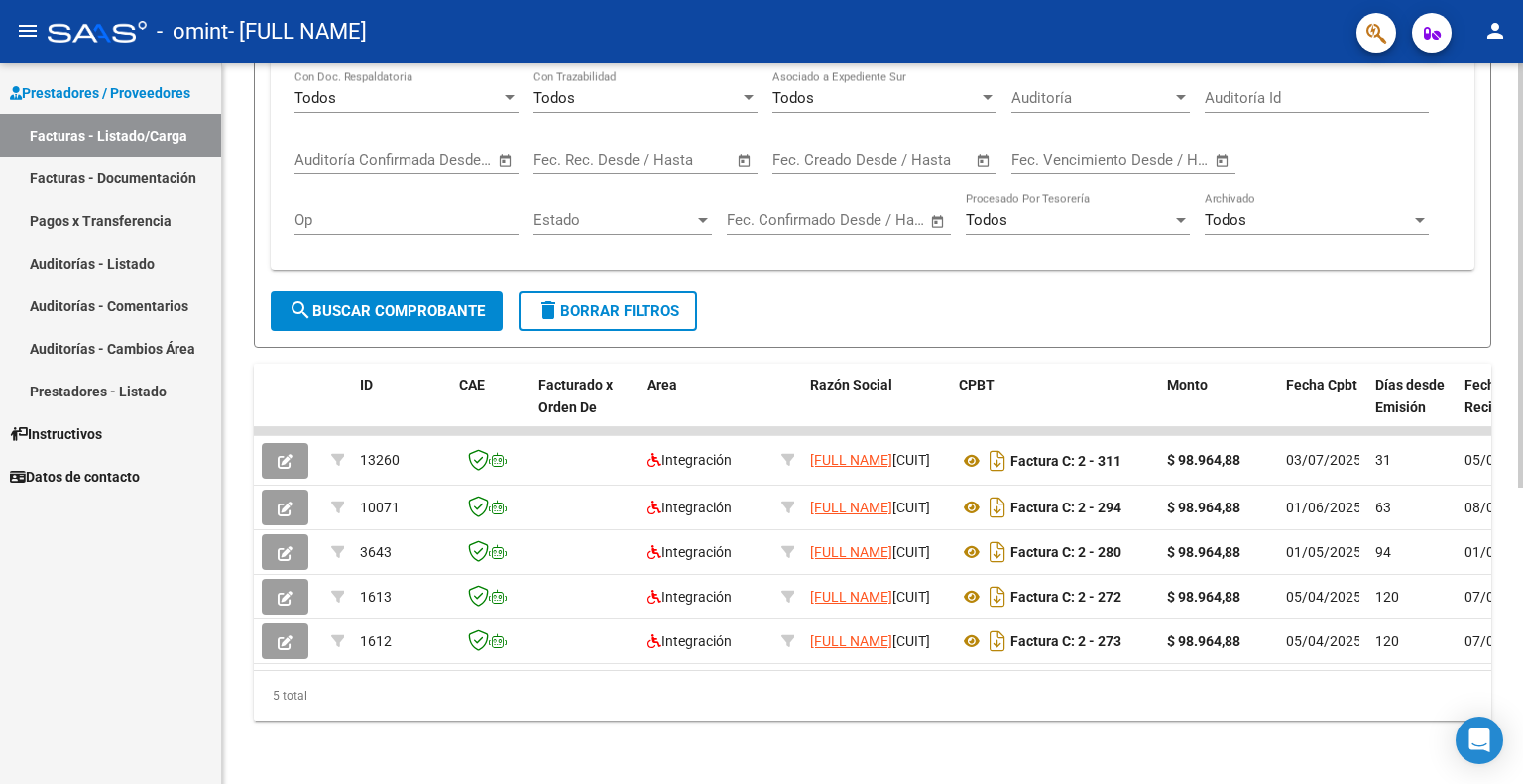 scroll, scrollTop: 504, scrollLeft: 0, axis: vertical 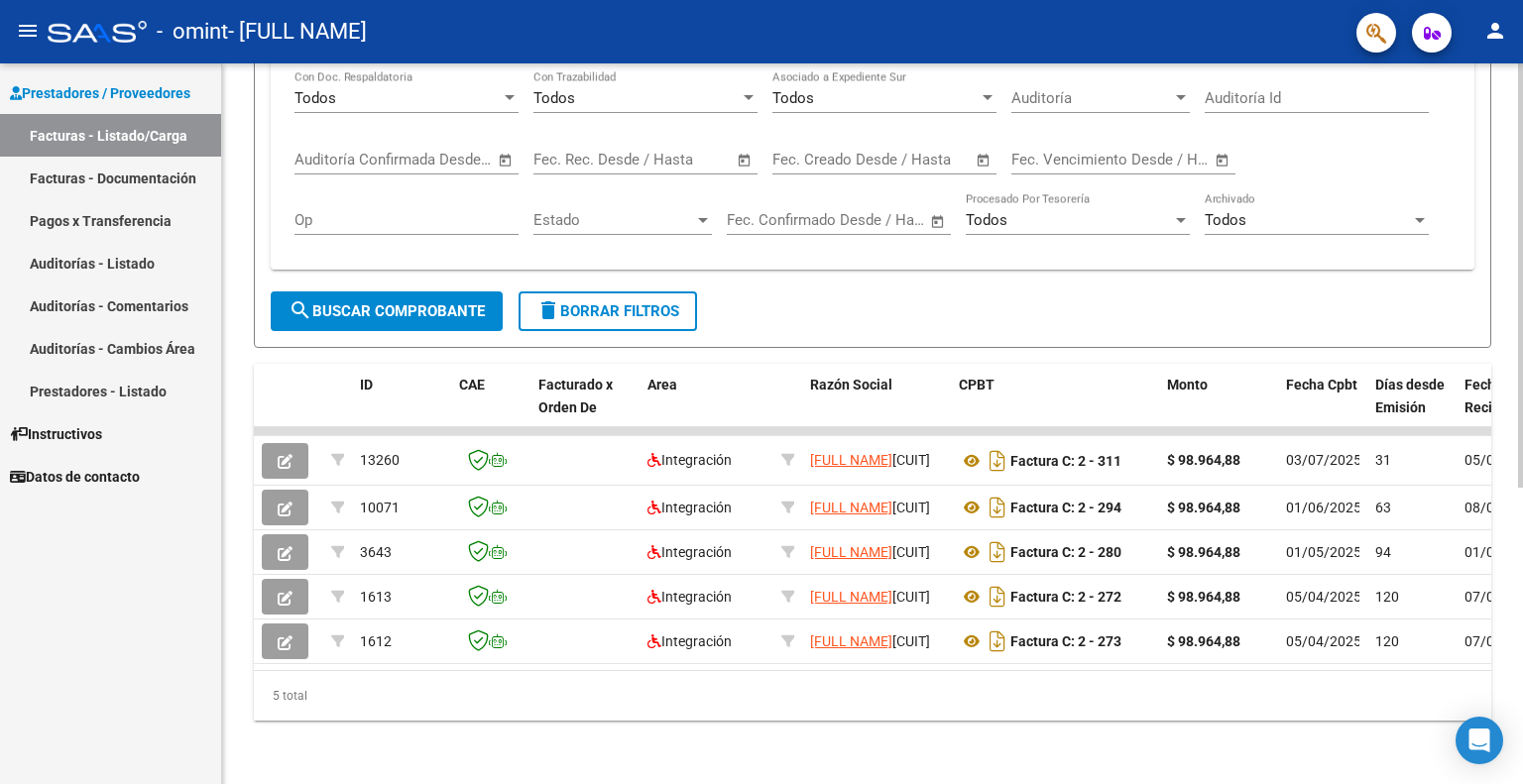 click 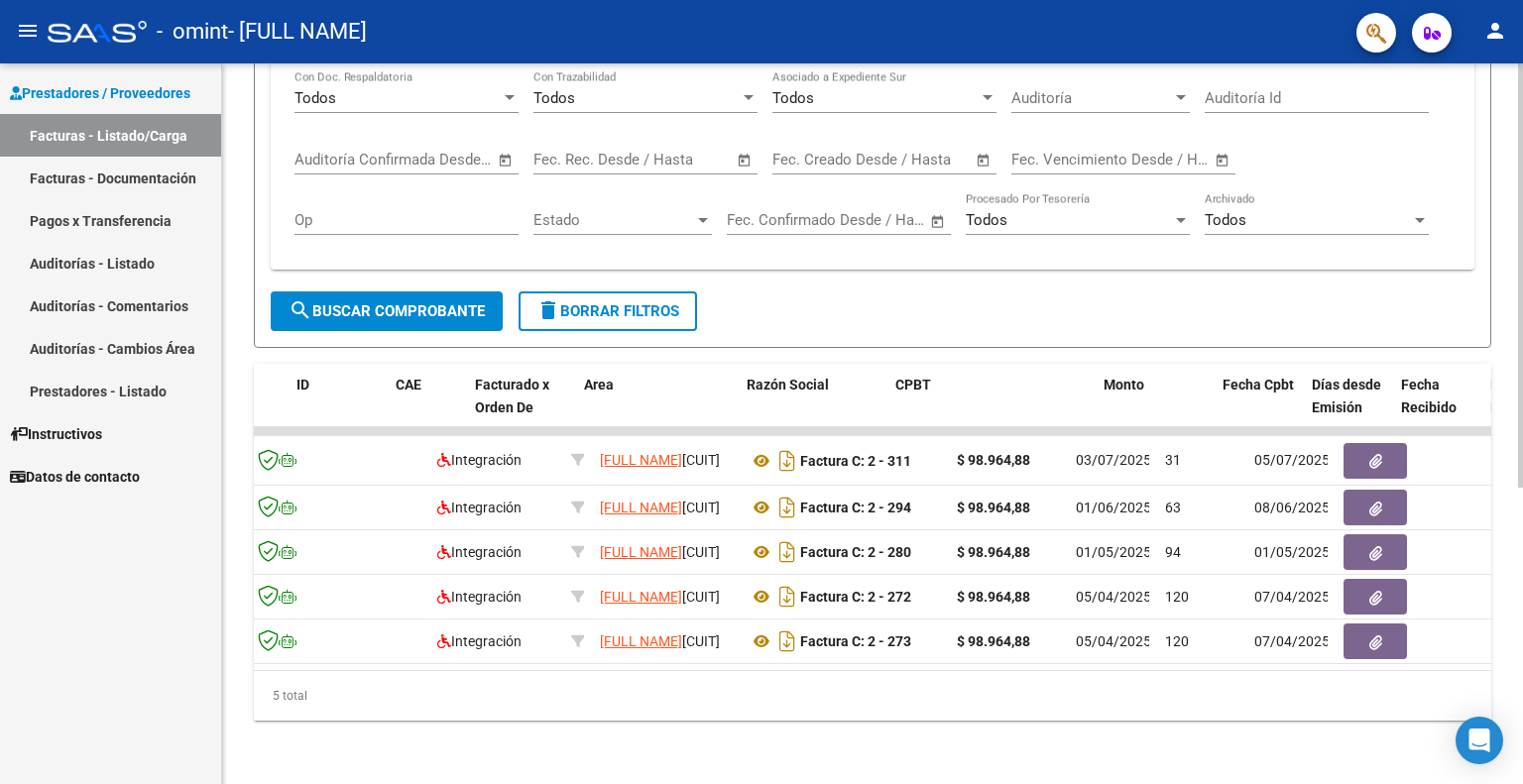 scroll, scrollTop: 0, scrollLeft: 0, axis: both 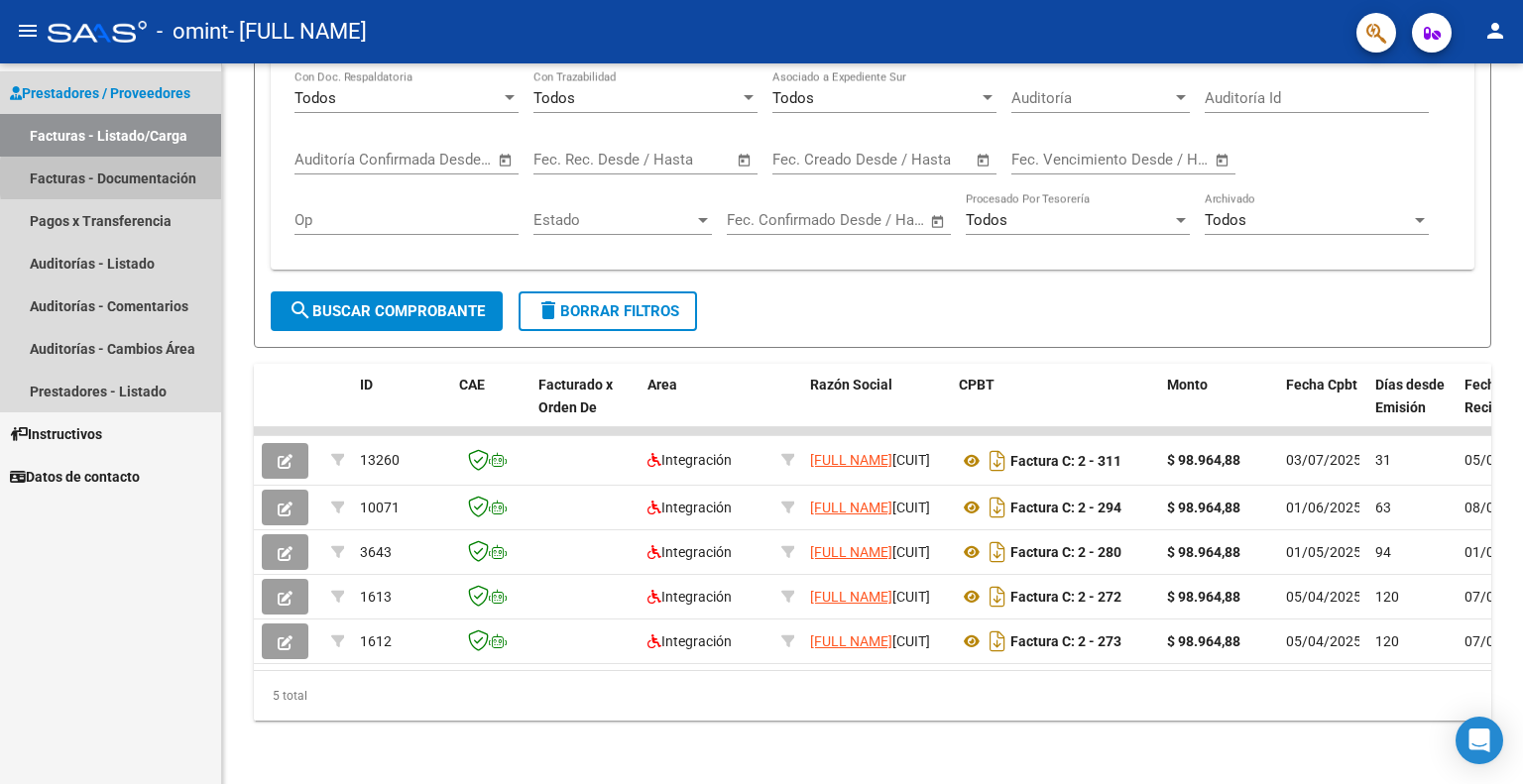 click on "Facturas - Documentación" at bounding box center (110, 177) 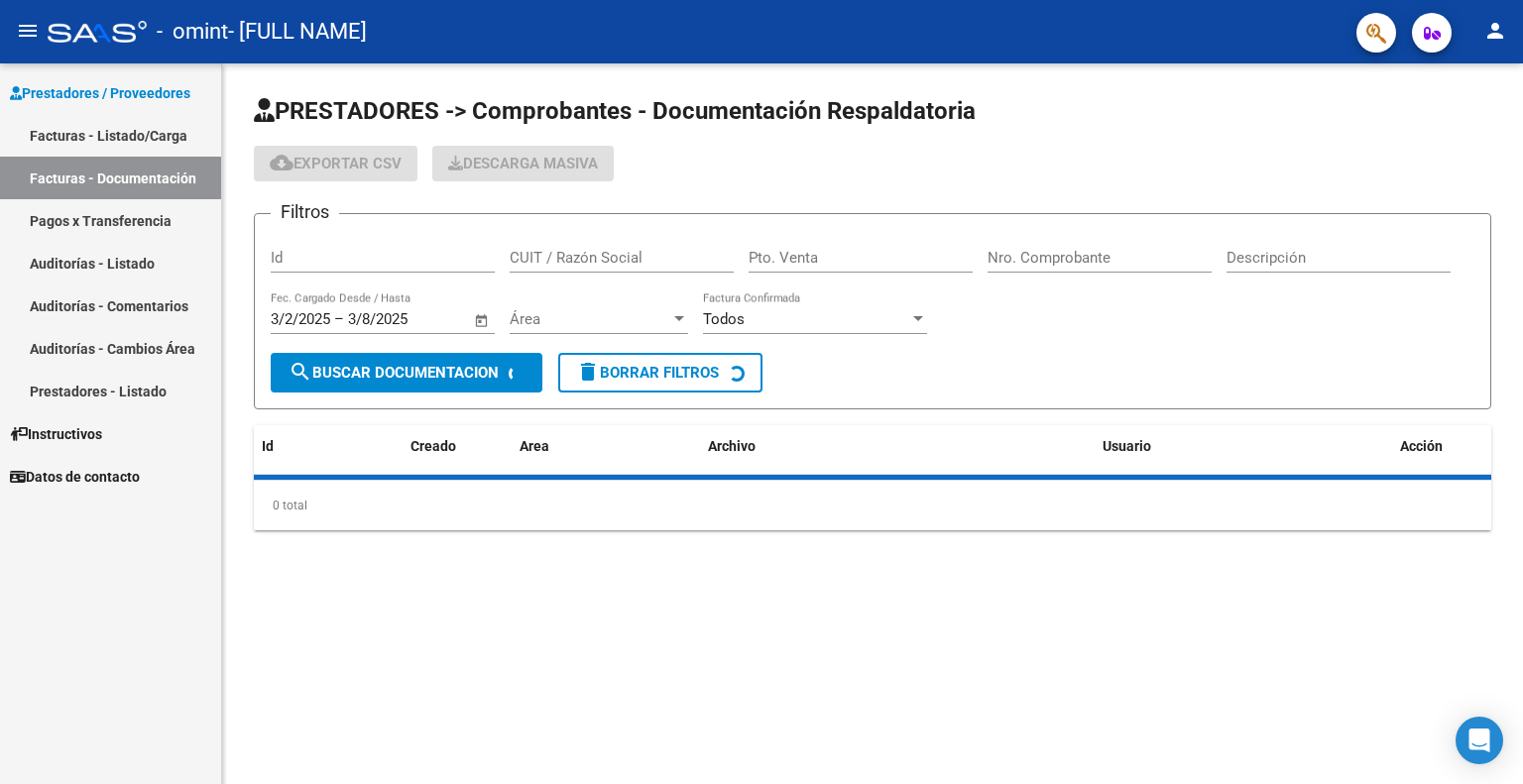 scroll, scrollTop: 0, scrollLeft: 0, axis: both 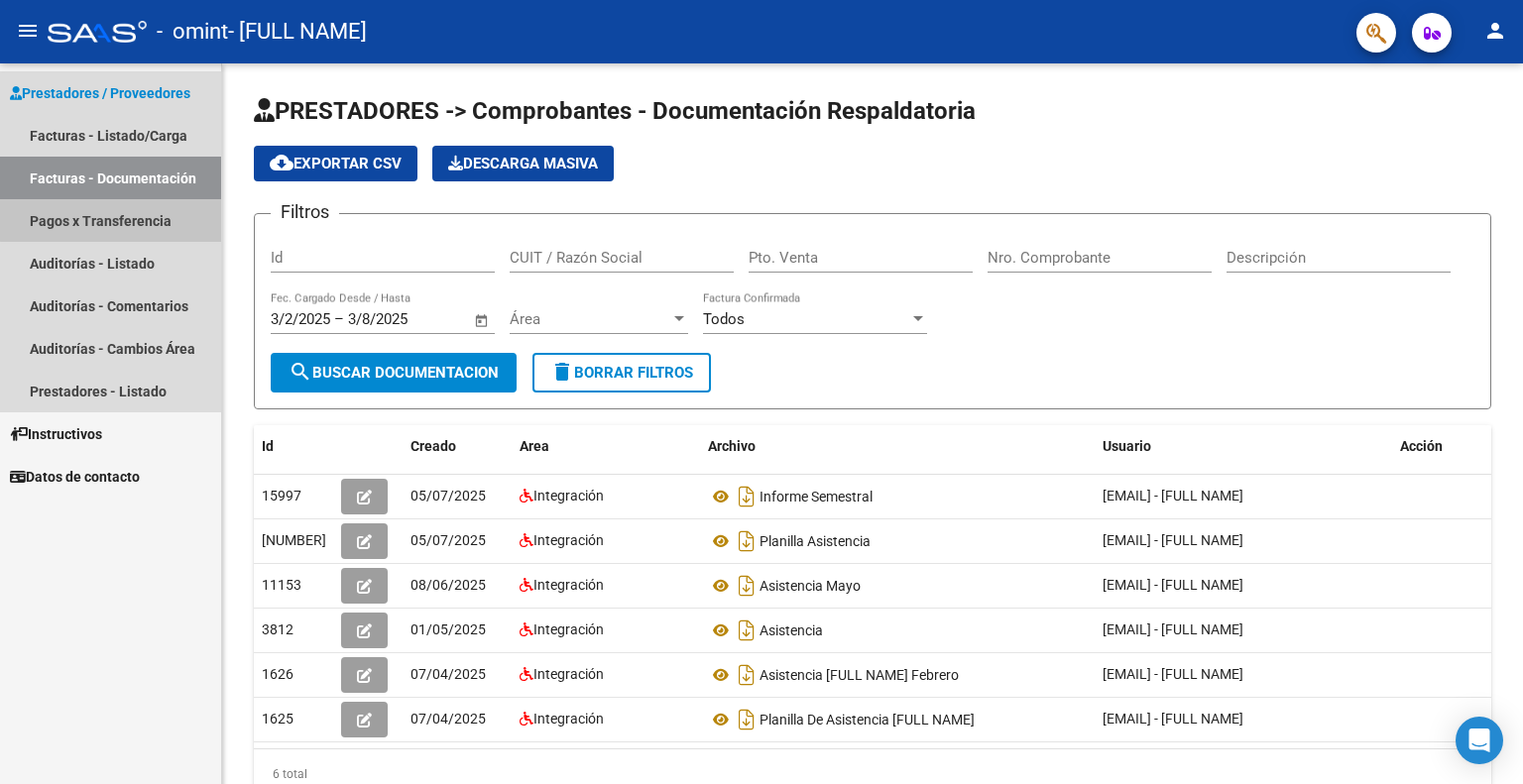 click on "Pagos x Transferencia" at bounding box center (110, 220) 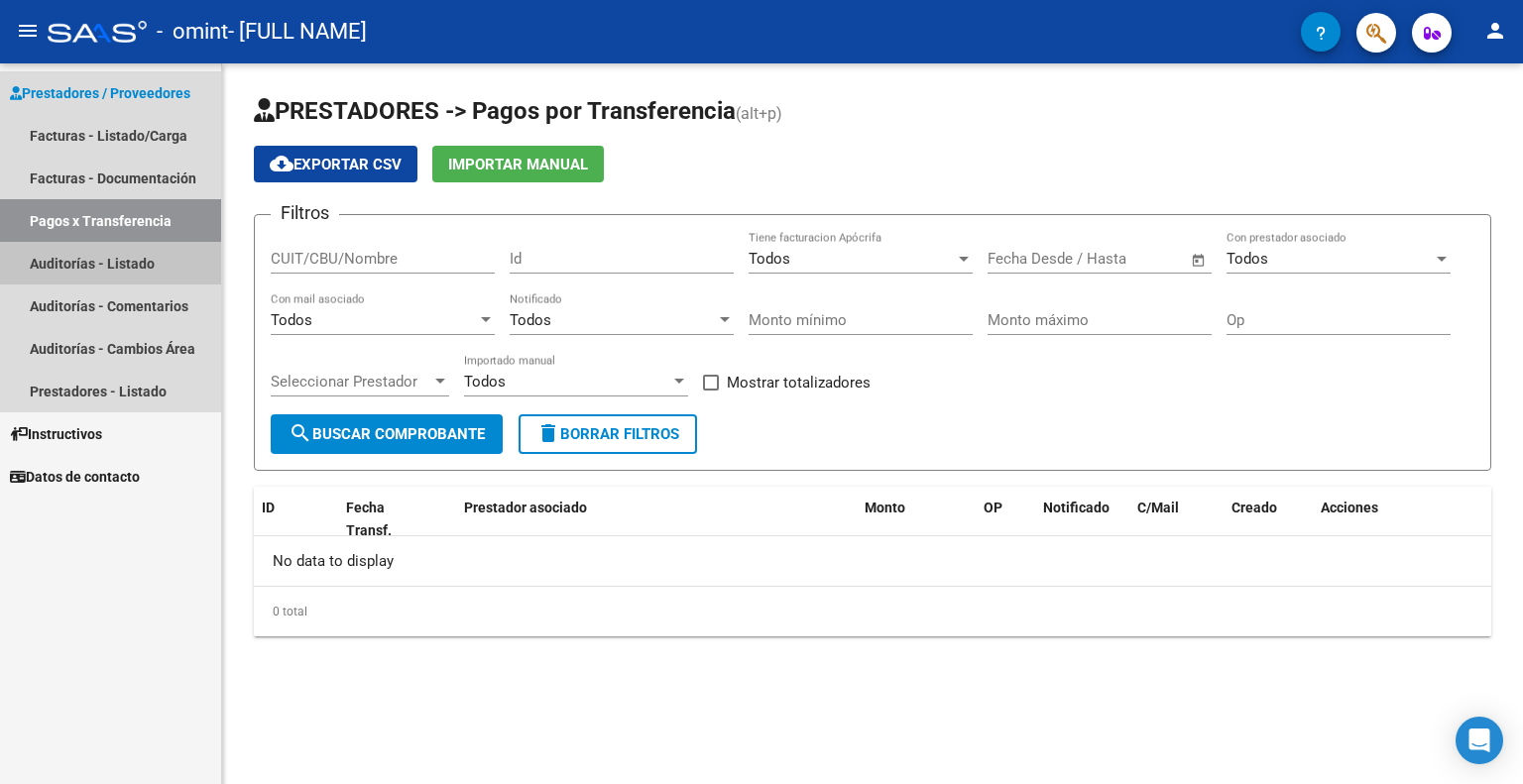 click on "Auditorías - Listado" at bounding box center (110, 263) 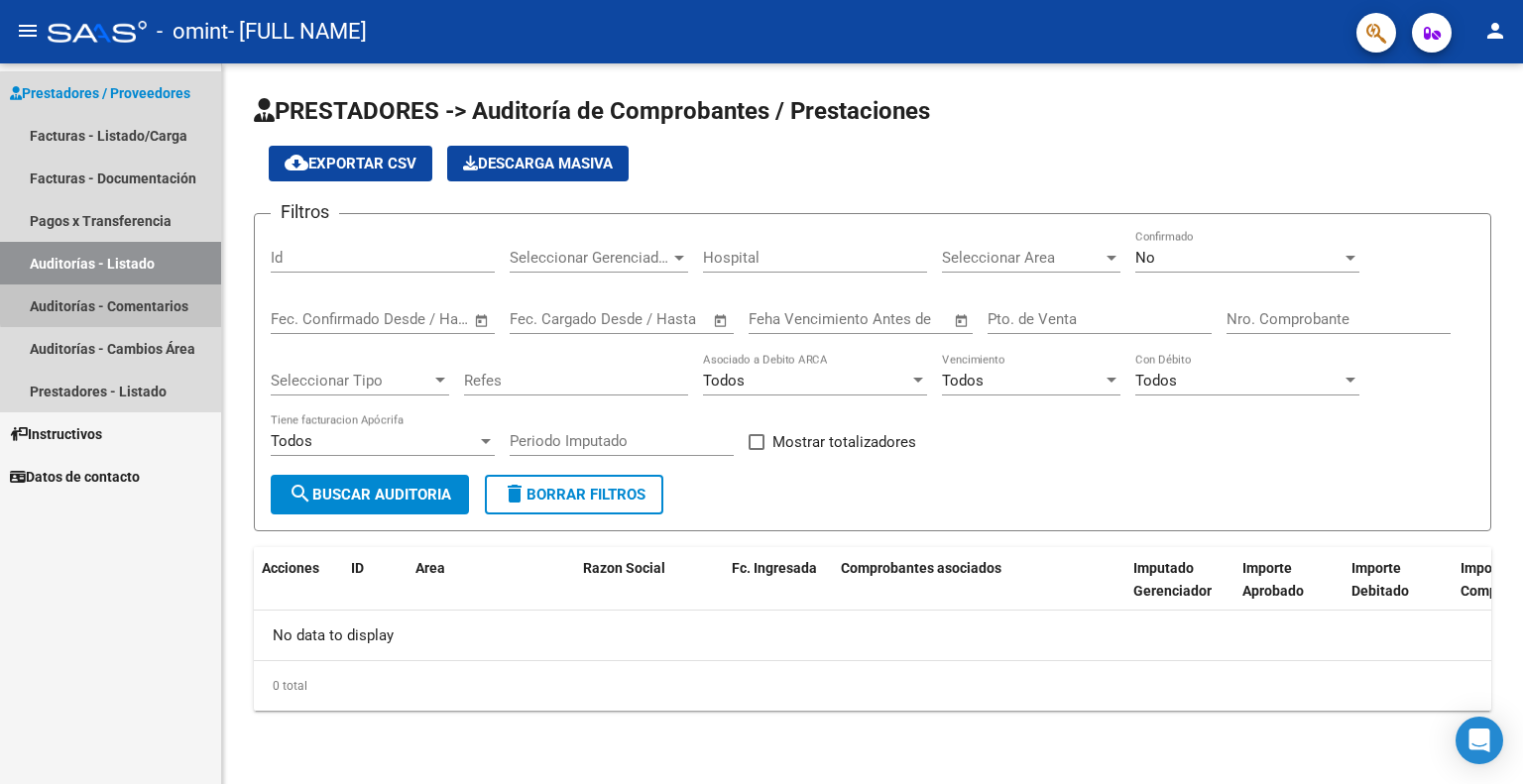 click on "Auditorías - Comentarios" at bounding box center [110, 305] 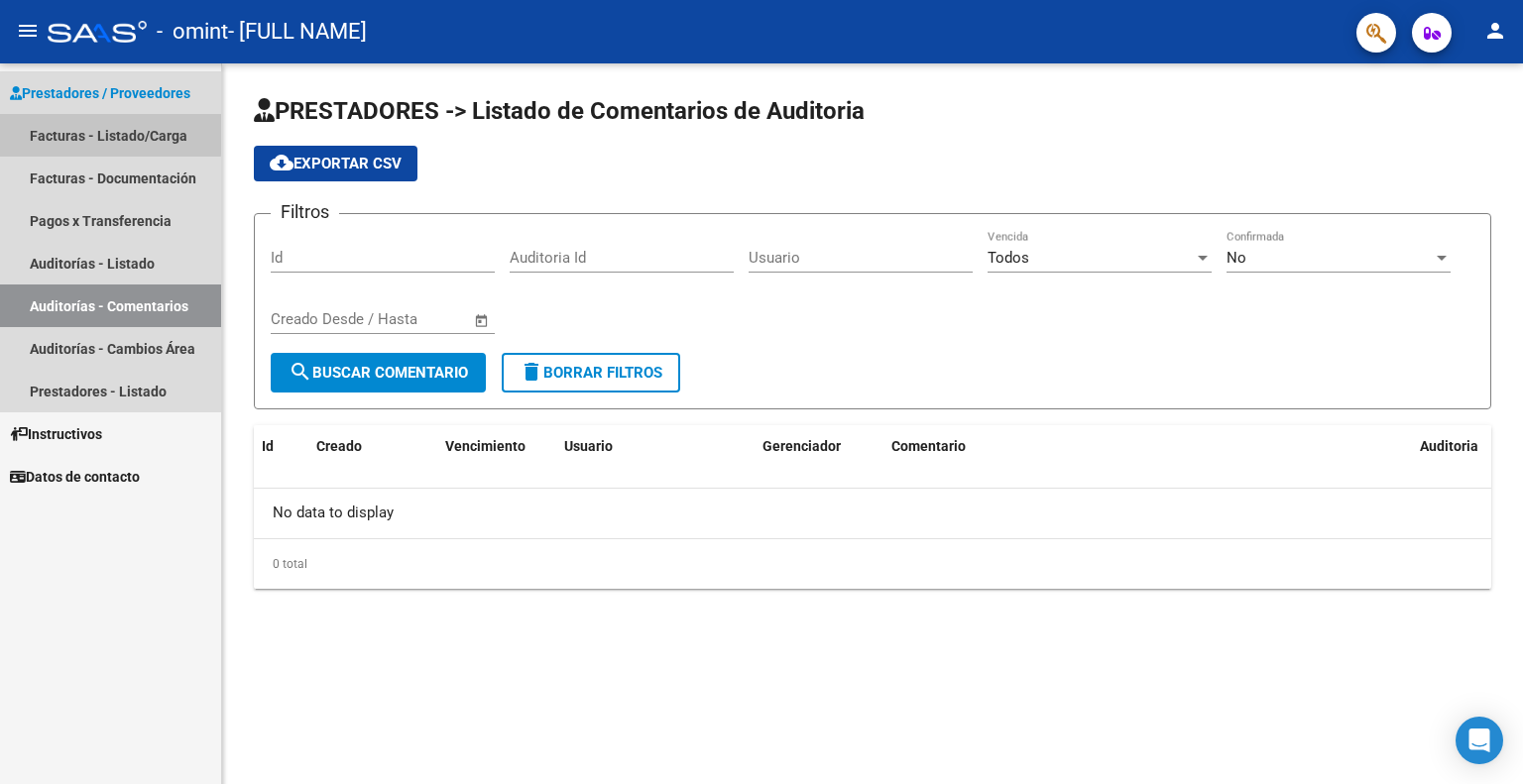 click on "Facturas - Listado/Carga" at bounding box center [110, 135] 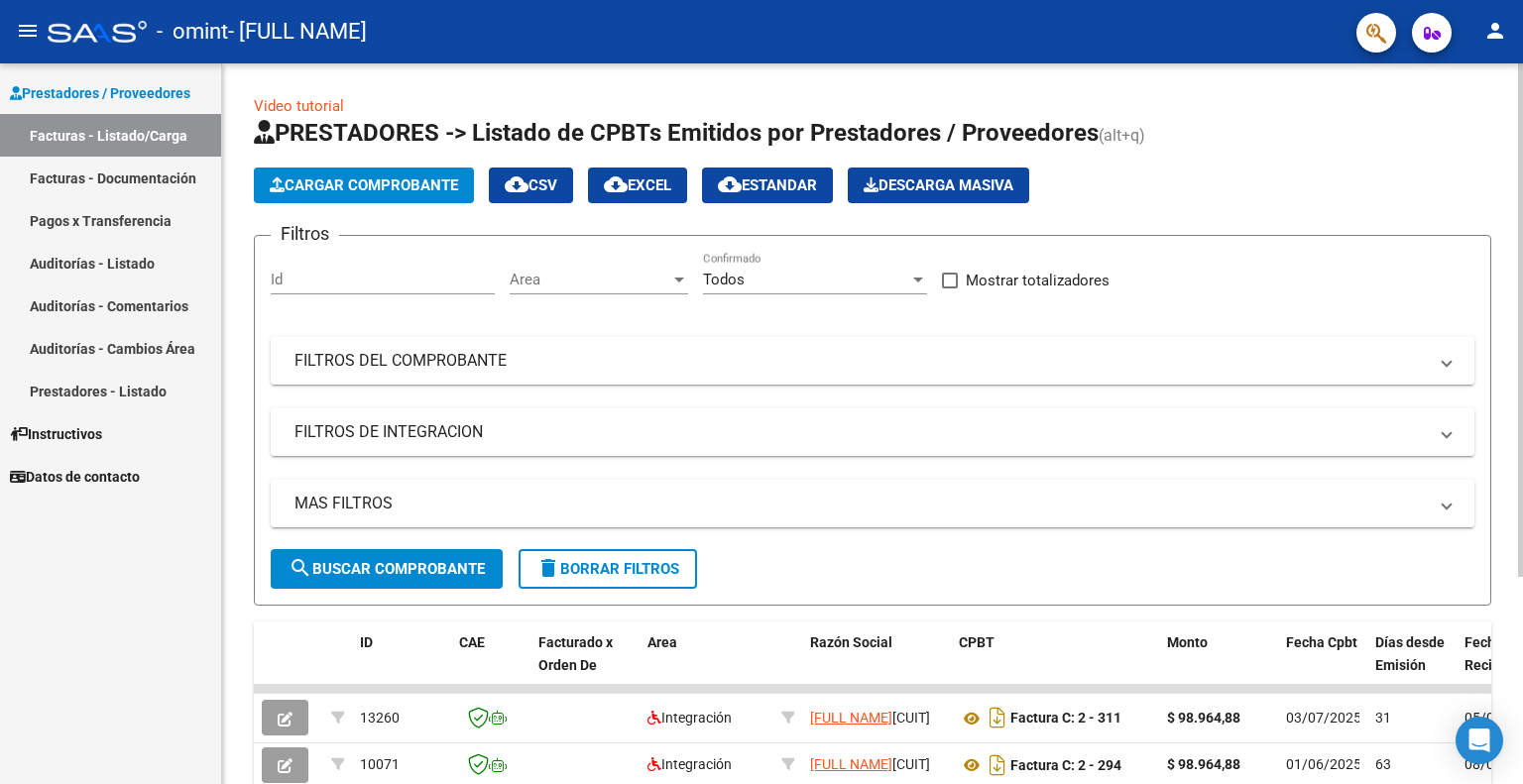 click on "PRESTADORES -> Listado de CPBTs Emitidos por Prestadores / Proveedores (alt+q)   Cargar Comprobante
cloud_download  CSV  cloud_download  EXCEL  cloud_download  Estandar   Descarga Masiva
Filtros Id Area Area Todos Confirmado   Mostrar totalizadores   FILTROS DEL COMPROBANTE  Comprobante Tipo Comprobante Tipo Start date – End date Fec. Comprobante Desde / Hasta Días Emisión Desde(cant. días) Días Emisión Hasta(cant. días) CUIT / Razón Social Pto. Venta Nro. Comprobante Código SSS CAE Válido CAE Válido Todos Cargado Módulo Hosp. Todos Tiene facturacion Apócrifa Hospital Refes  FILTROS DE INTEGRACION  Período De Prestación Campos del Archivo de Rendición Devuelto x SSS (dr_envio) Todos Rendido x SSS (dr_envio) Tipo de Registro Tipo de Registro Período Presentación Período Presentación Campos del Legajo Asociado (preaprobación) Afiliado Legajo (cuil/nombre) Todos Solo facturas preaprobadas  MAS FILTROS  Todos Con Doc. Respaldatoria Todos Con Trazabilidad Todos Asociado a Expediente Sur" 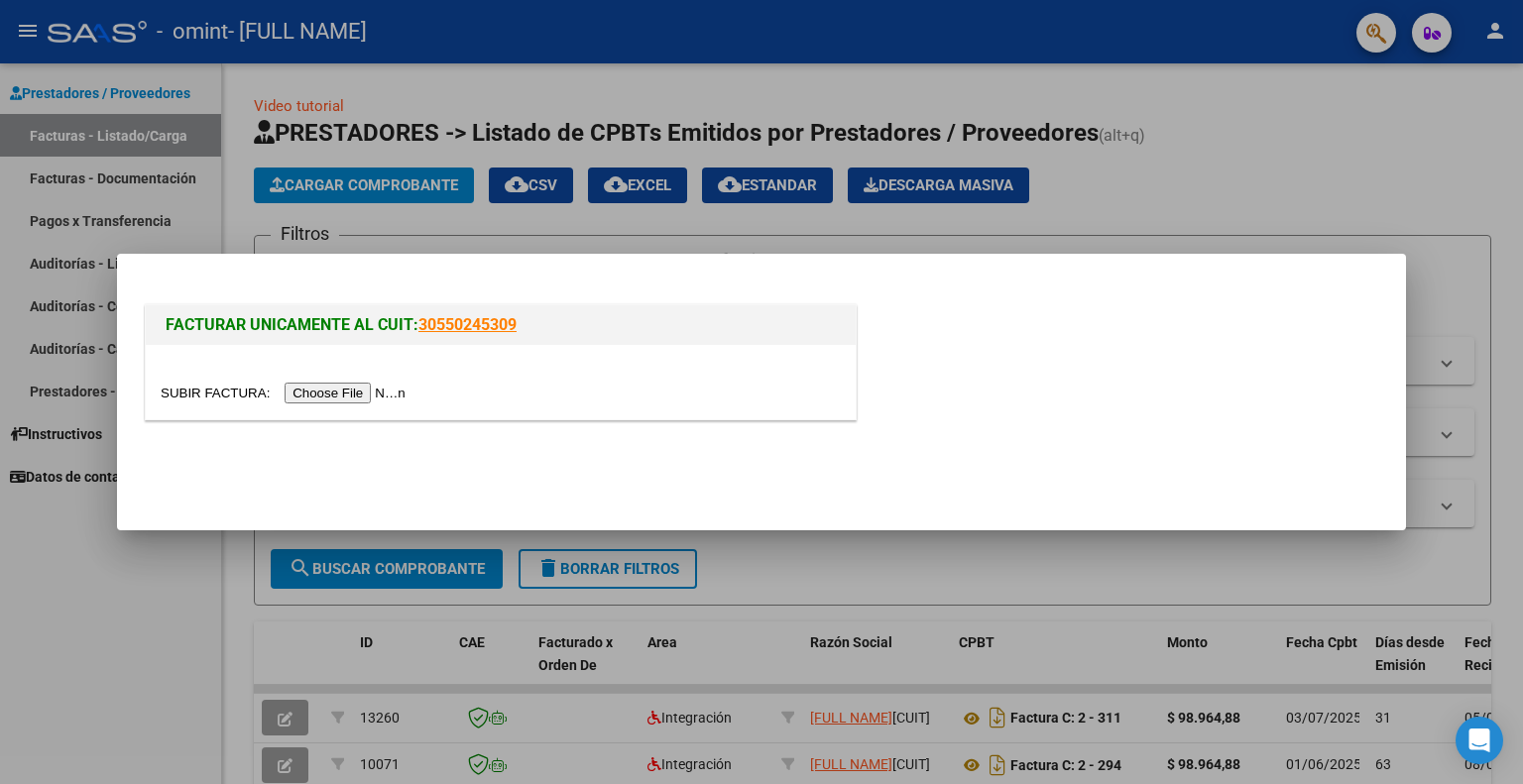 click at bounding box center (286, 392) 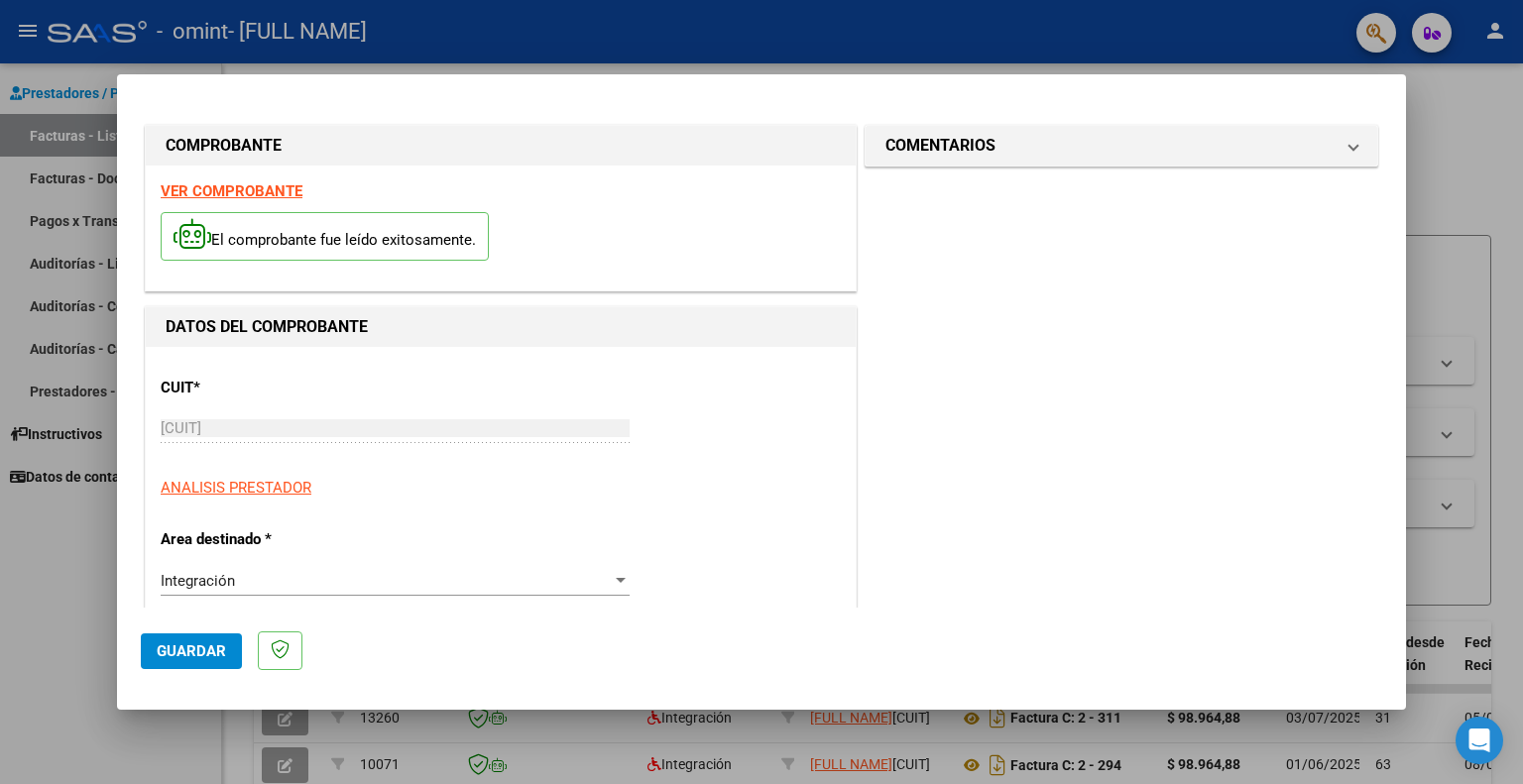 scroll, scrollTop: 0, scrollLeft: 0, axis: both 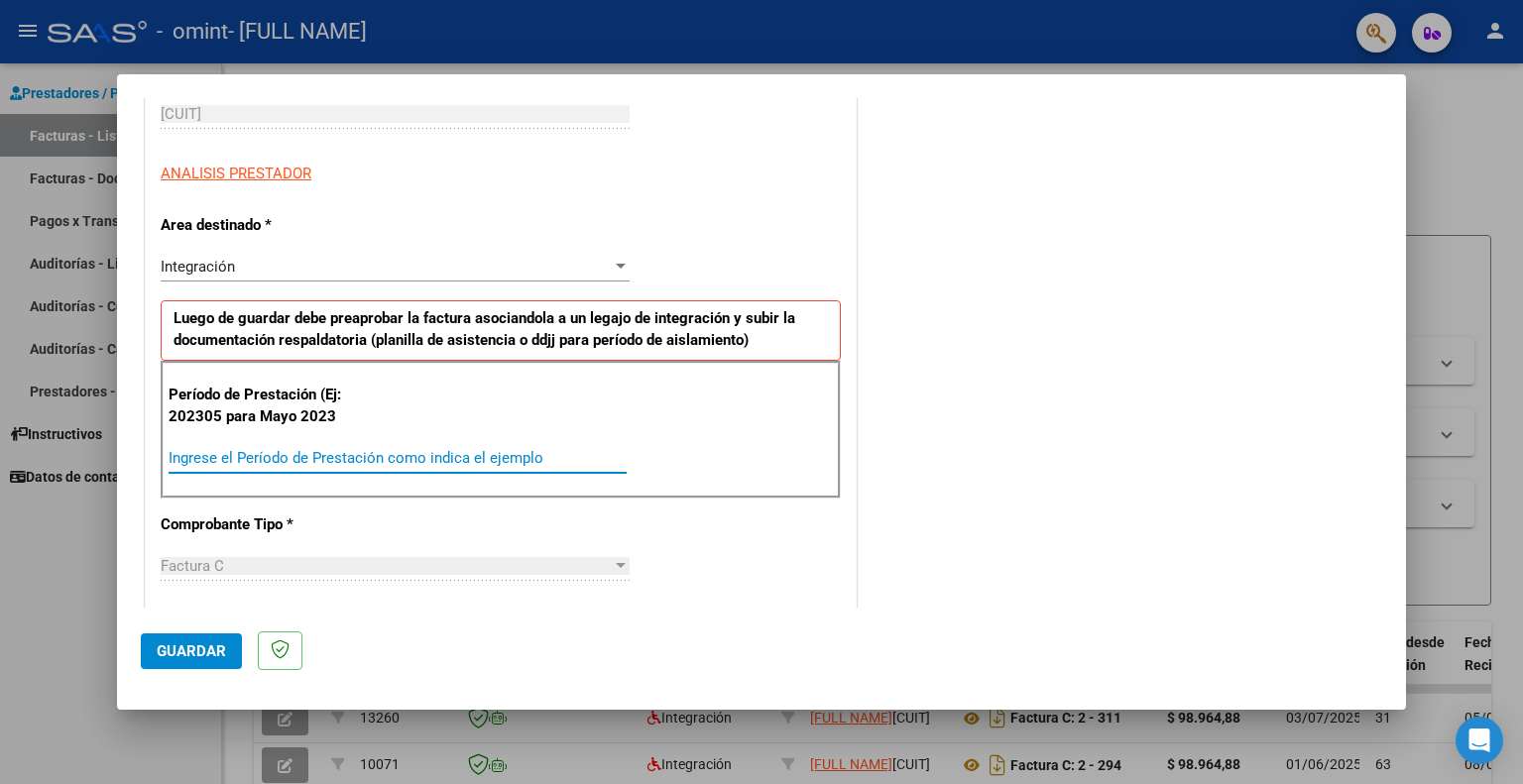 click on "Ingrese el Período de Prestación como indica el ejemplo" at bounding box center (398, 458) 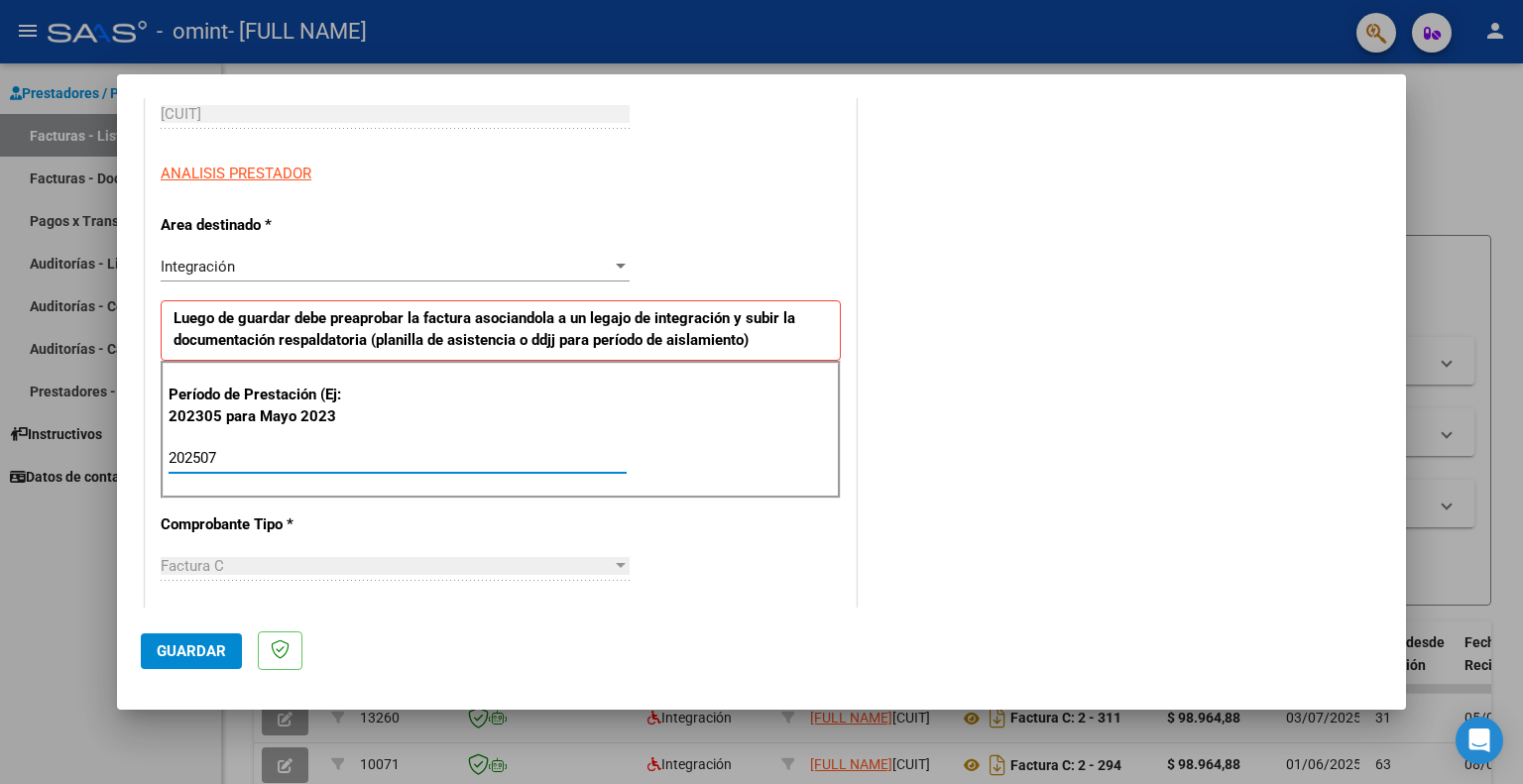 type on "202507" 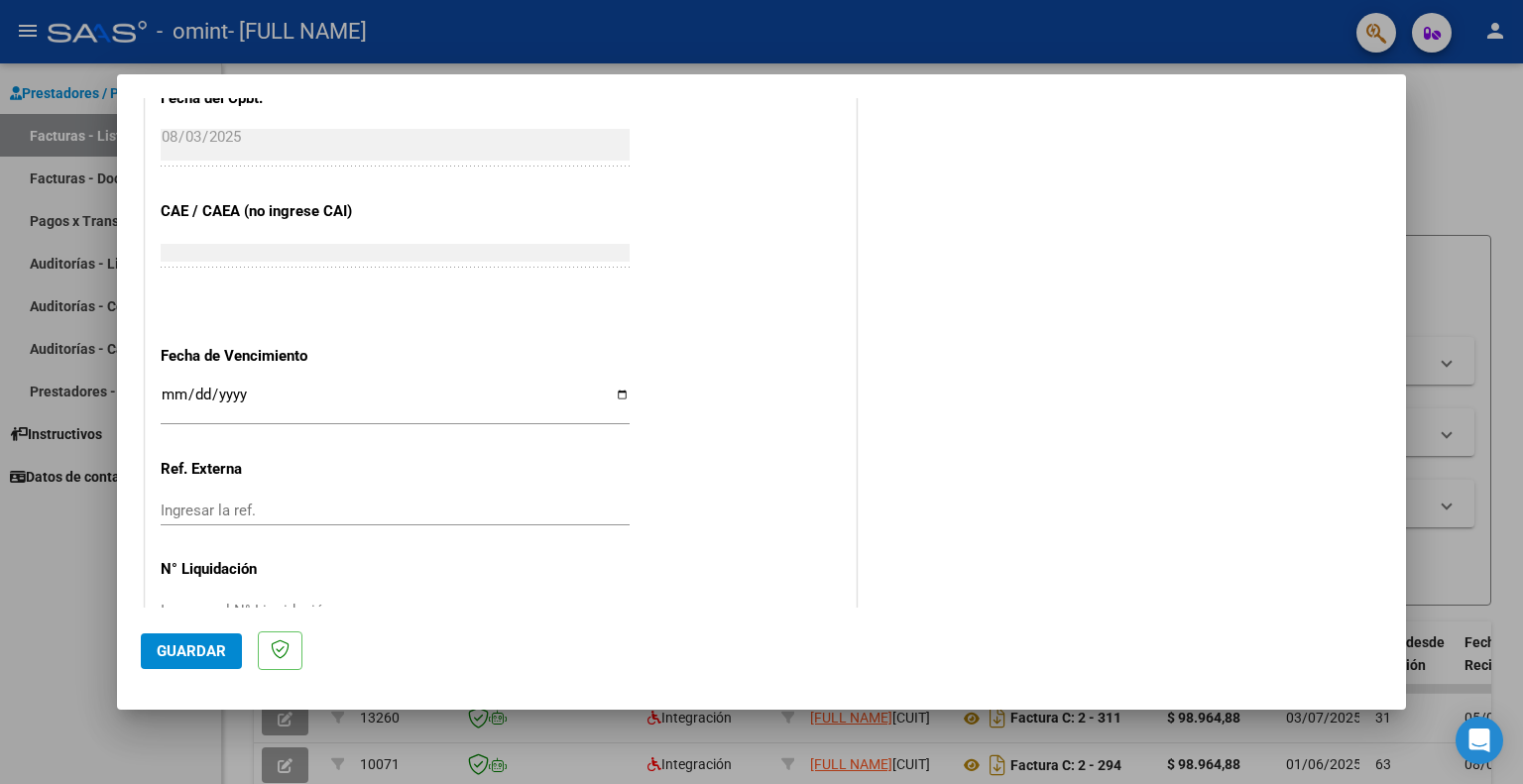 scroll, scrollTop: 1156, scrollLeft: 0, axis: vertical 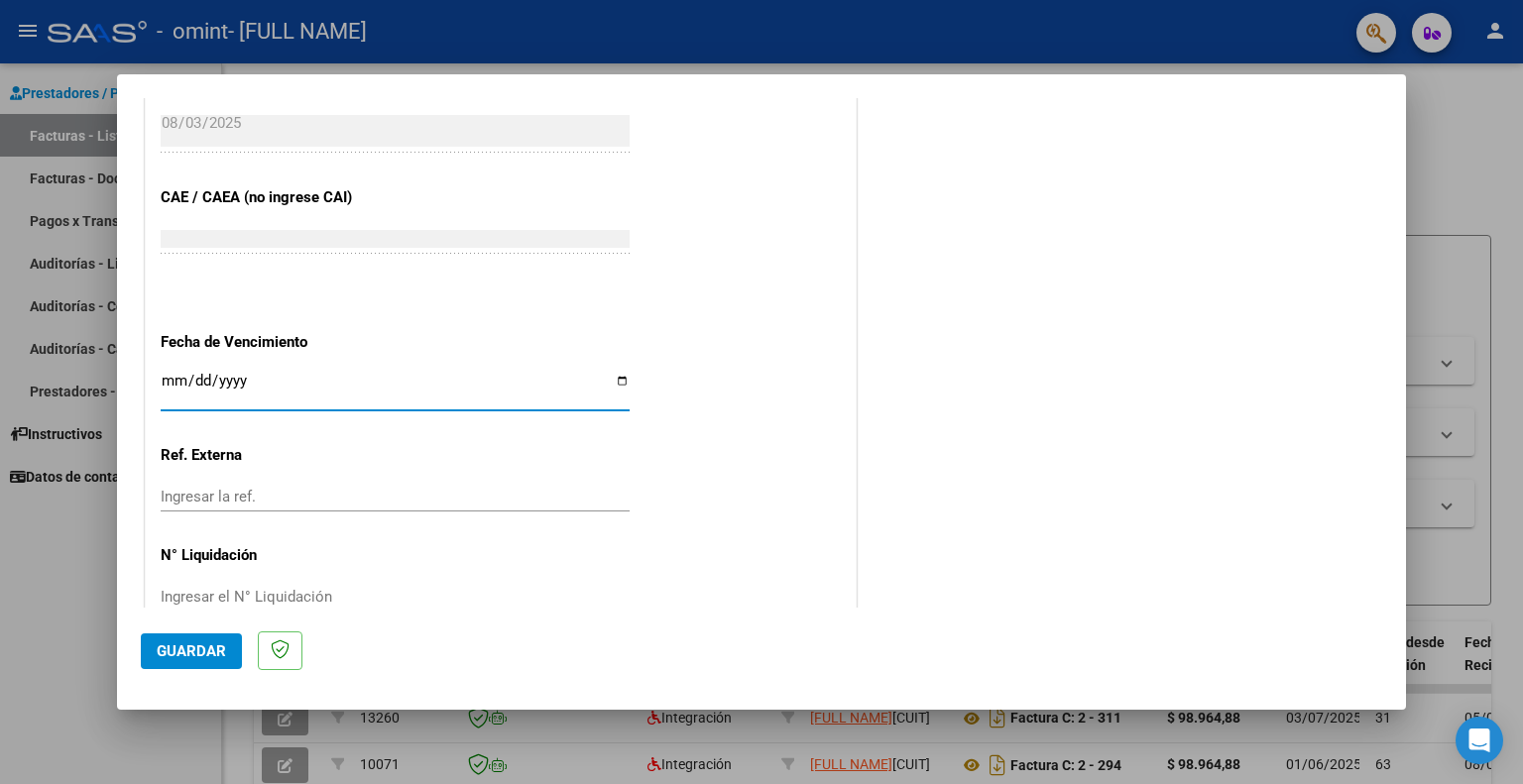 click on "Ingresar la fecha" at bounding box center (395, 389) 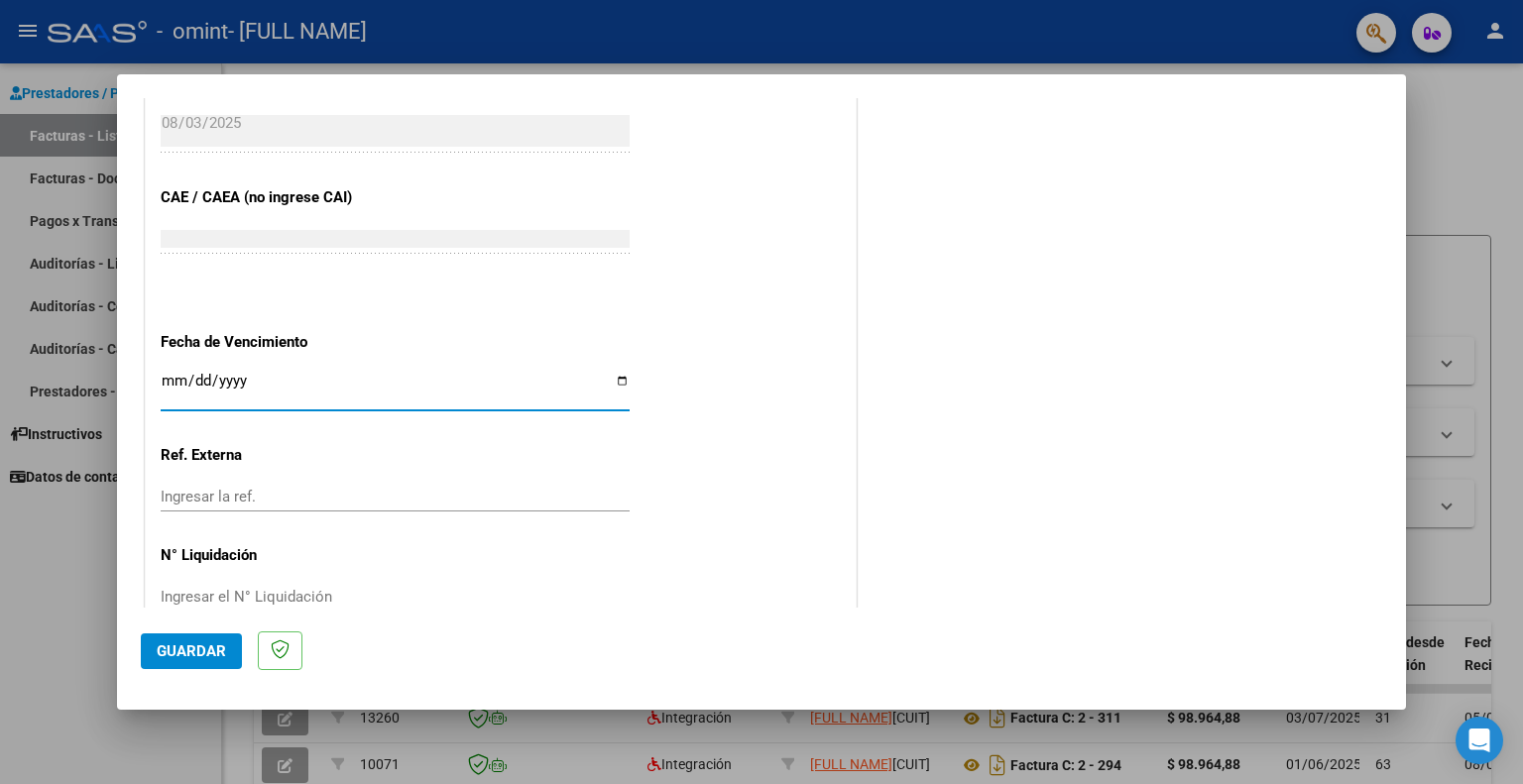 type on "2025-08-18" 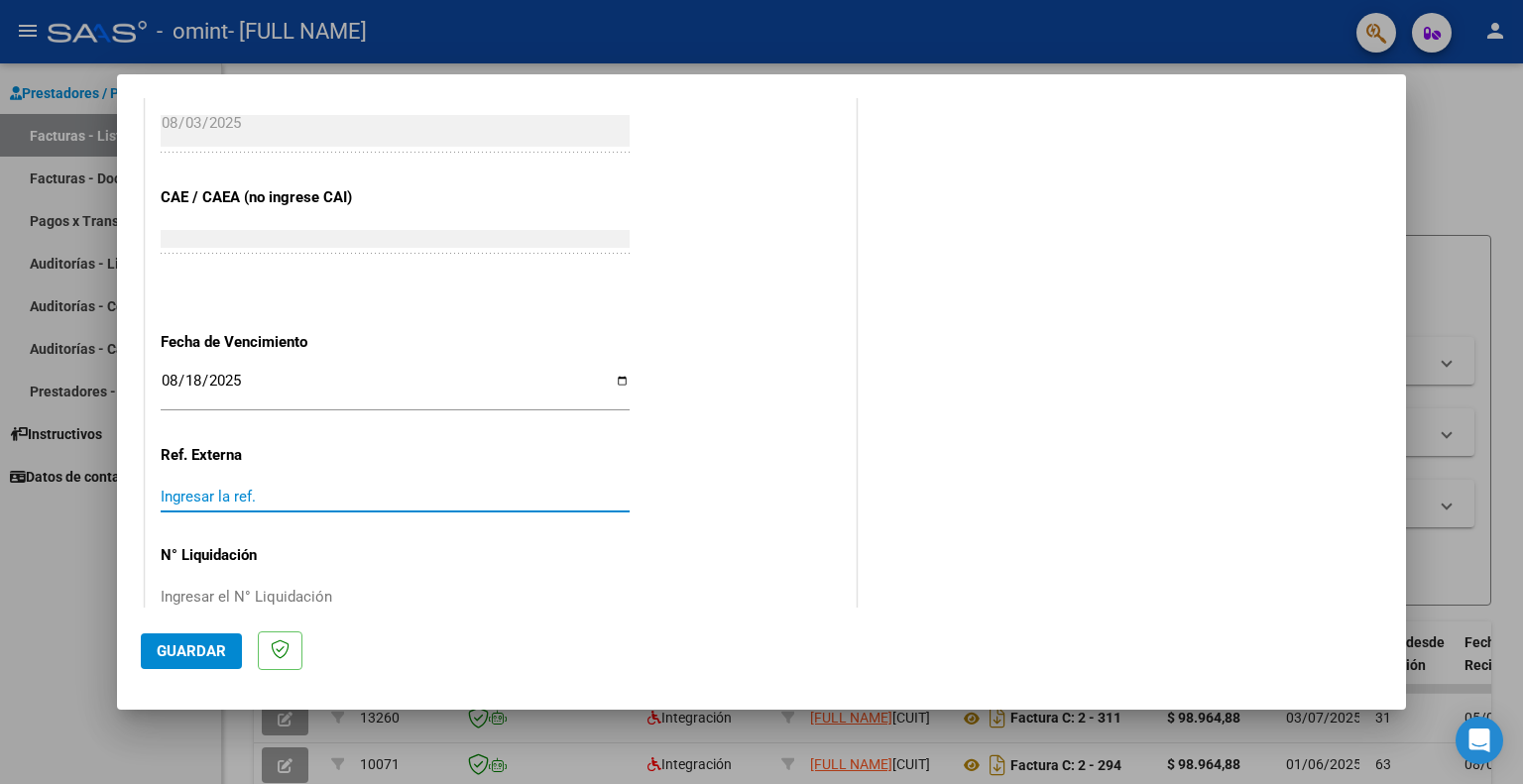 click on "Ingresar la ref." at bounding box center (395, 497) 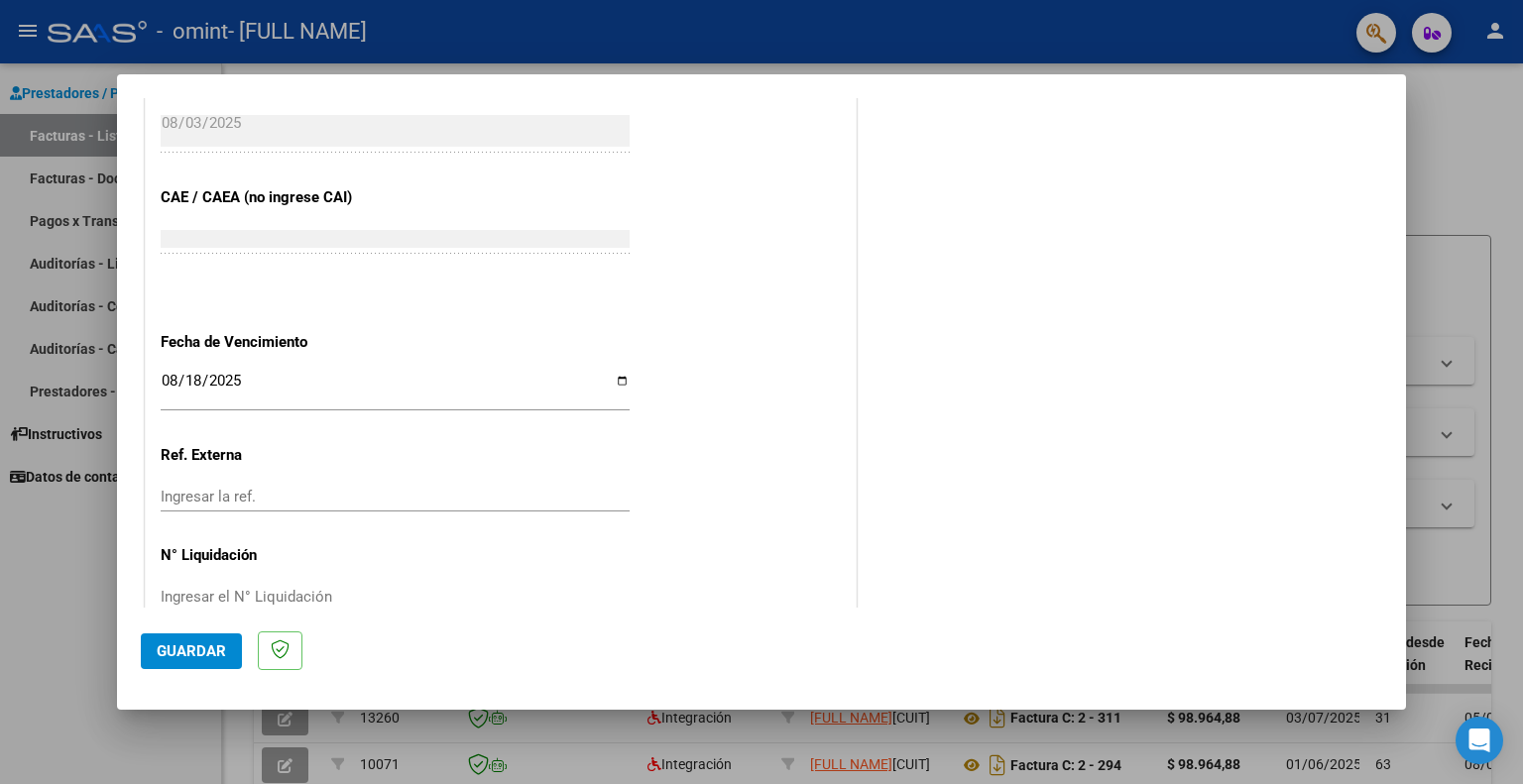 scroll, scrollTop: 1194, scrollLeft: 0, axis: vertical 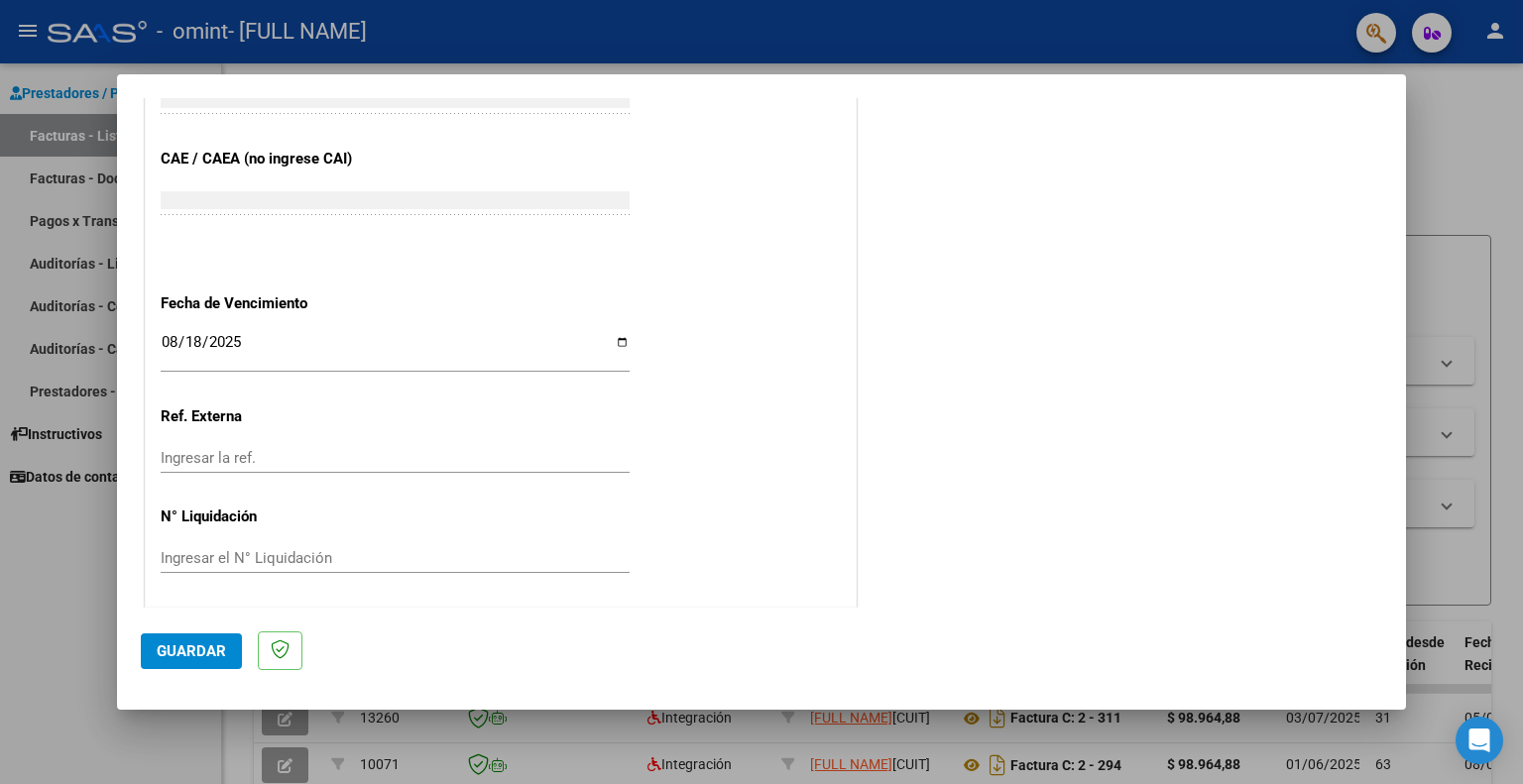 click on "Guardar" 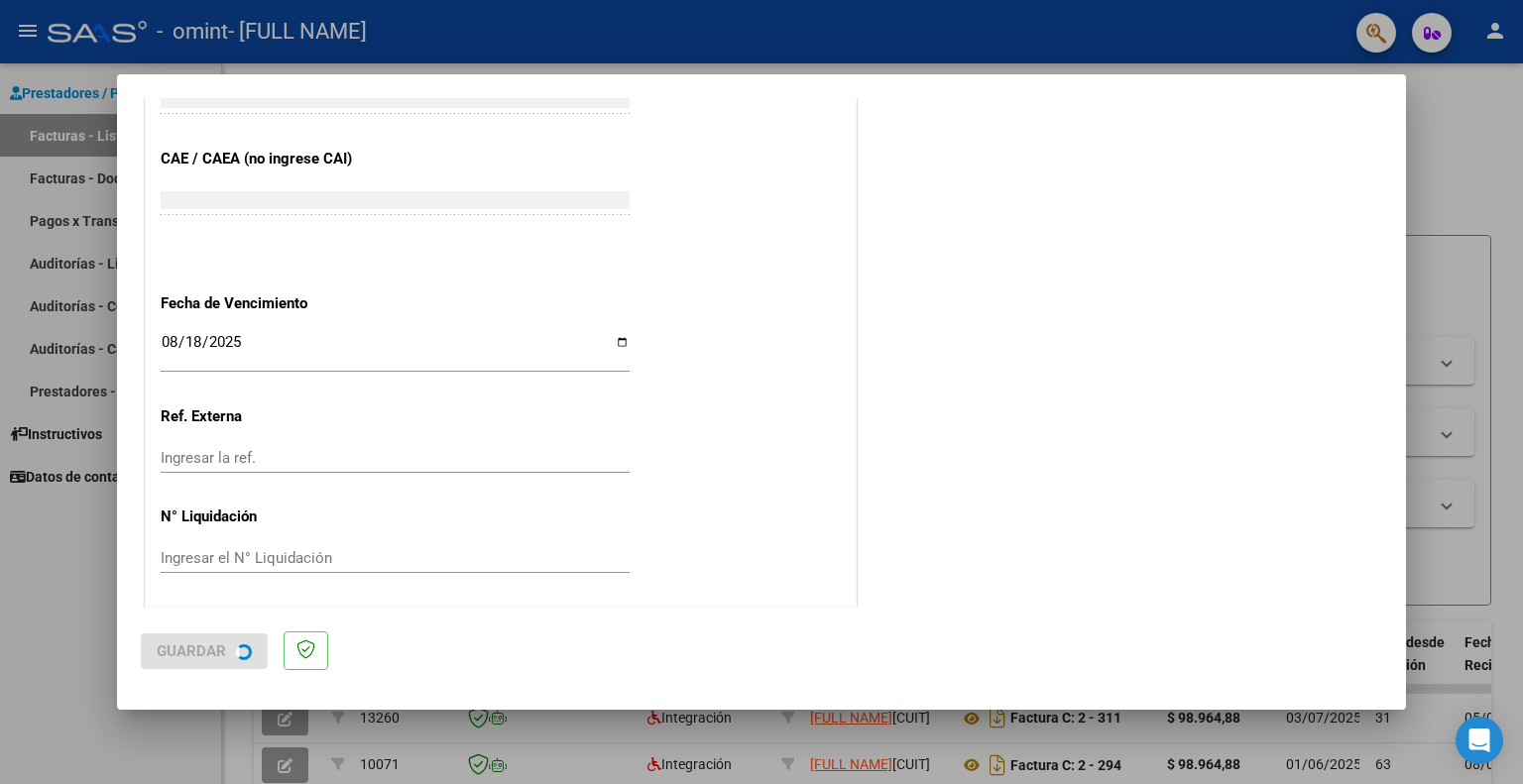 scroll, scrollTop: 0, scrollLeft: 0, axis: both 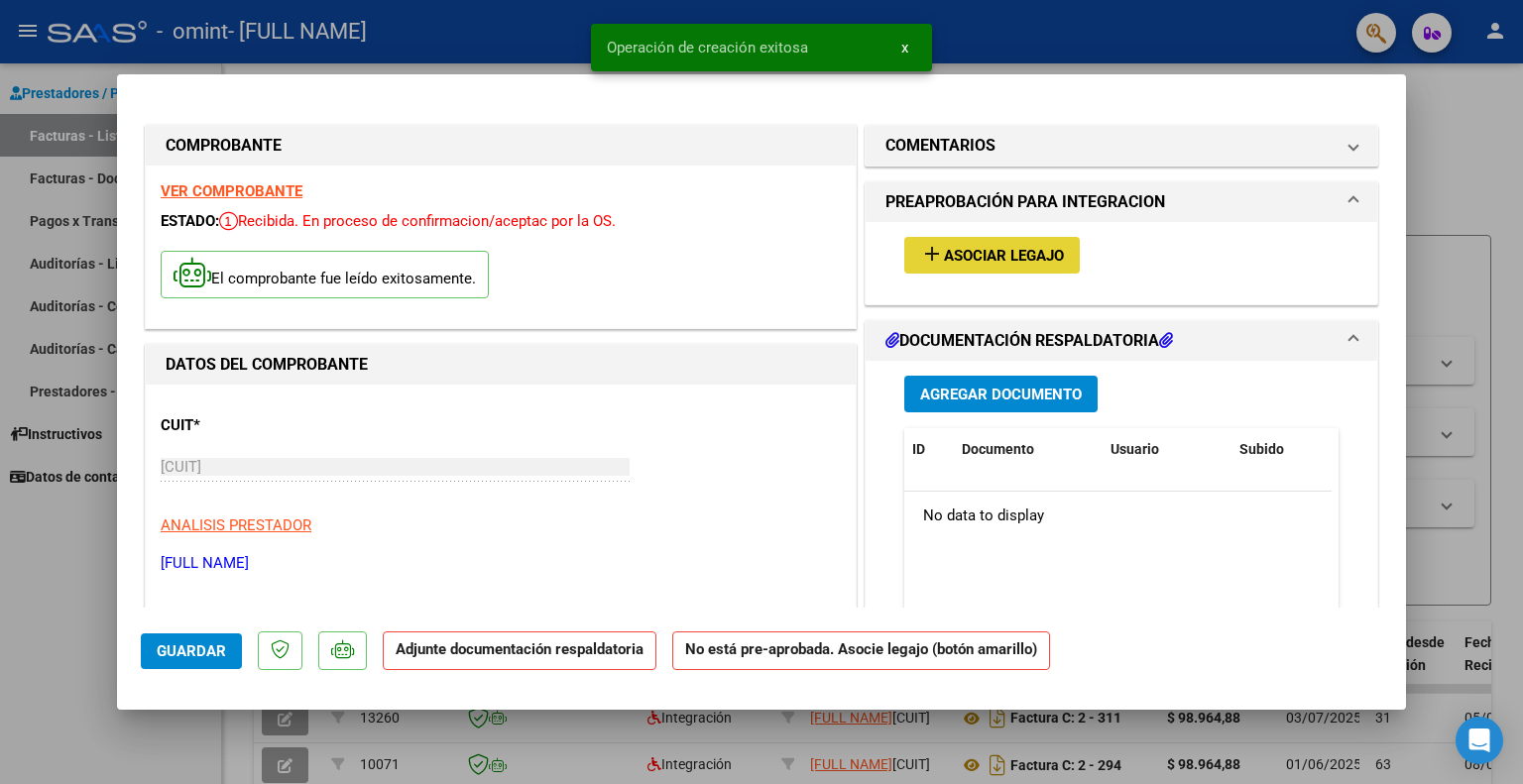 click on "Asociar Legajo" at bounding box center [1003, 256] 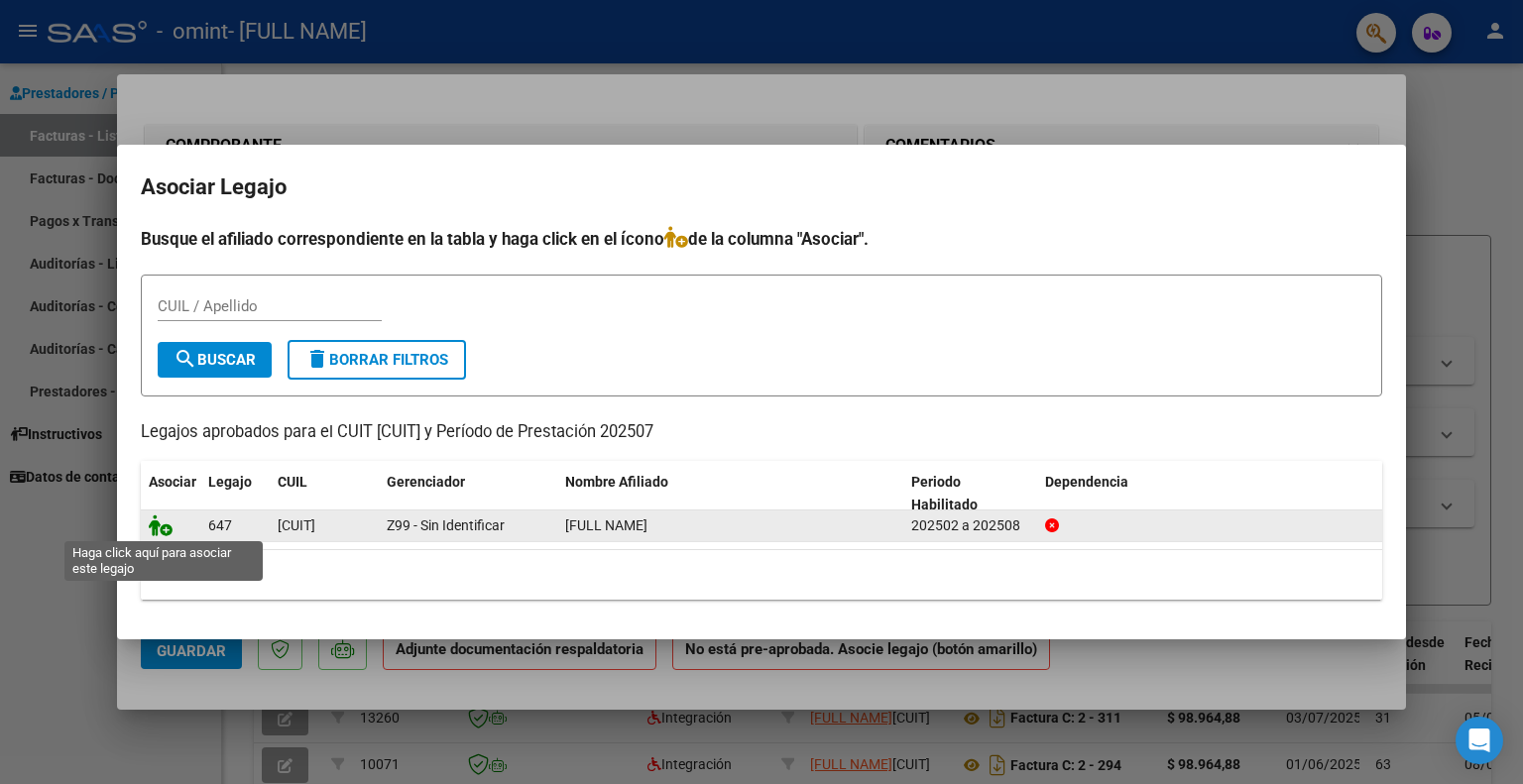 click 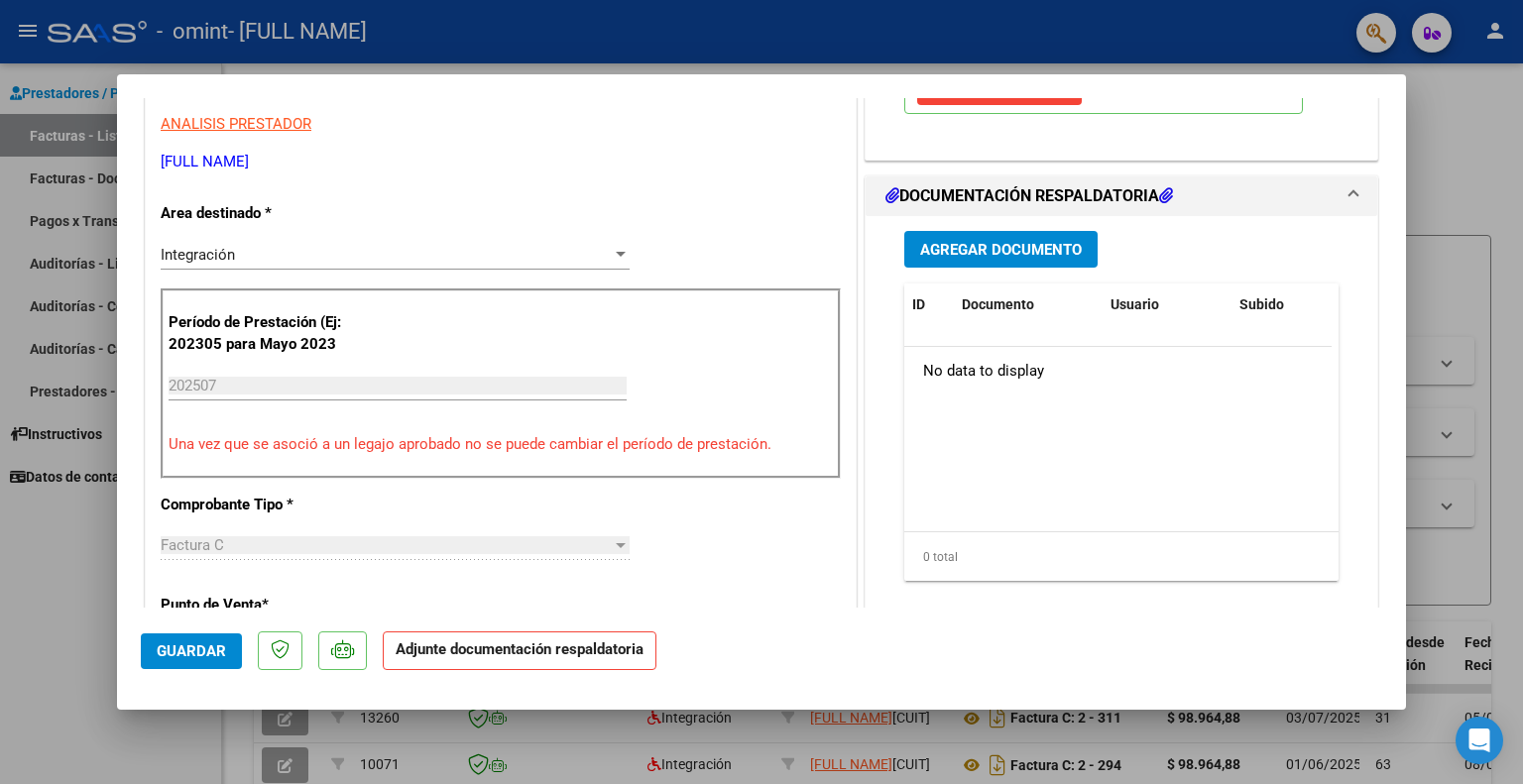 scroll, scrollTop: 404, scrollLeft: 0, axis: vertical 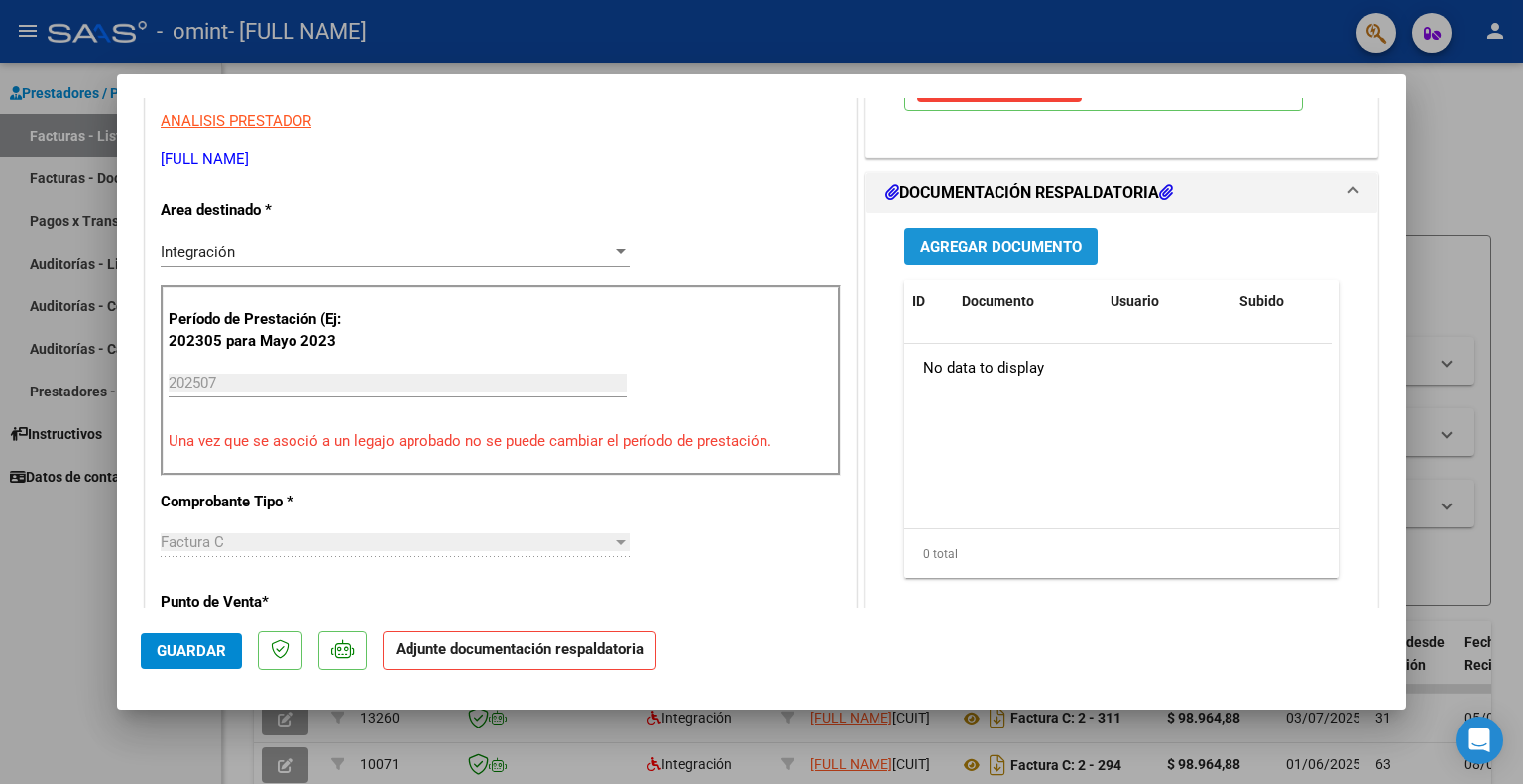 click on "Agregar Documento" at bounding box center [1000, 247] 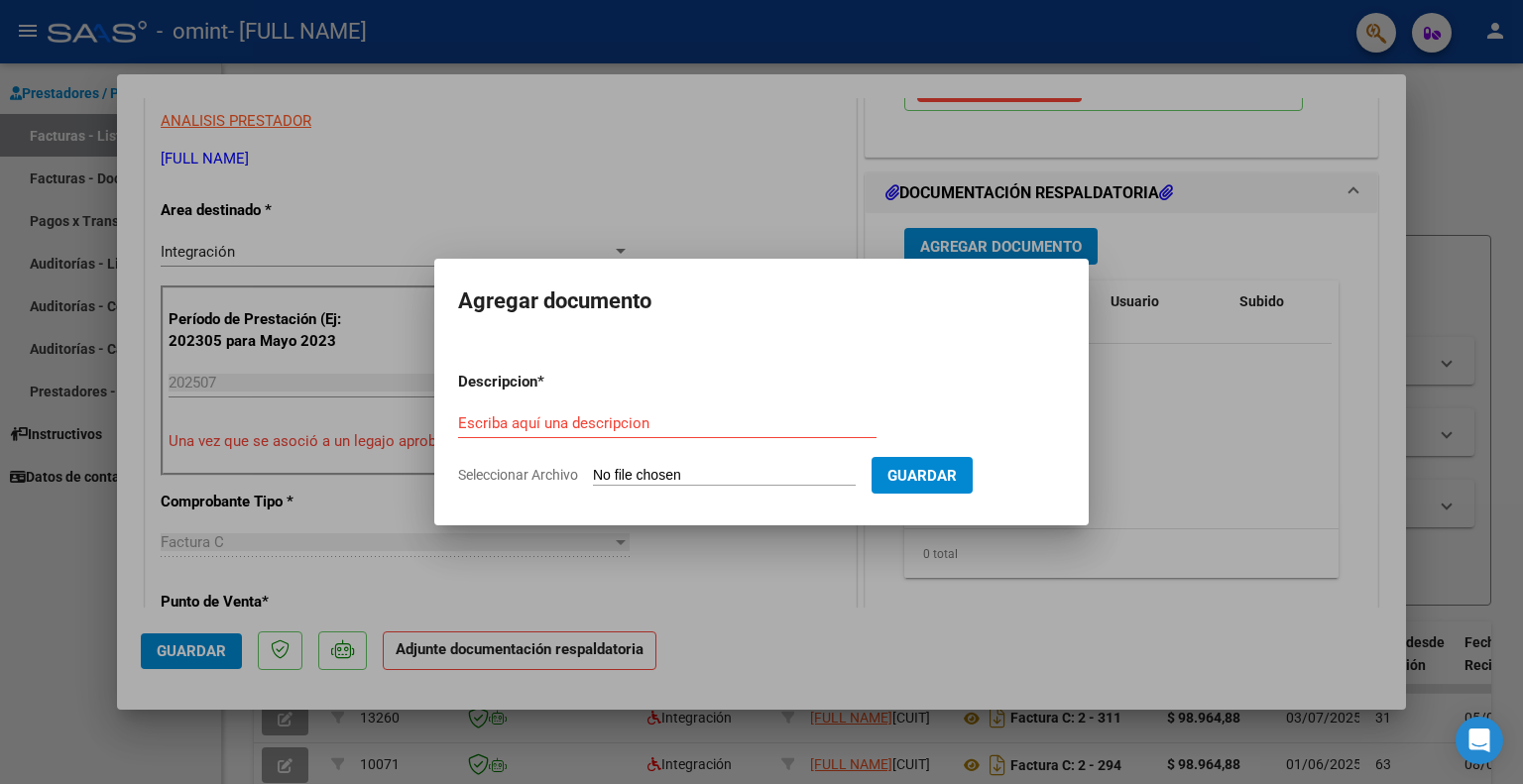 click on "Seleccionar Archivo" at bounding box center (724, 476) 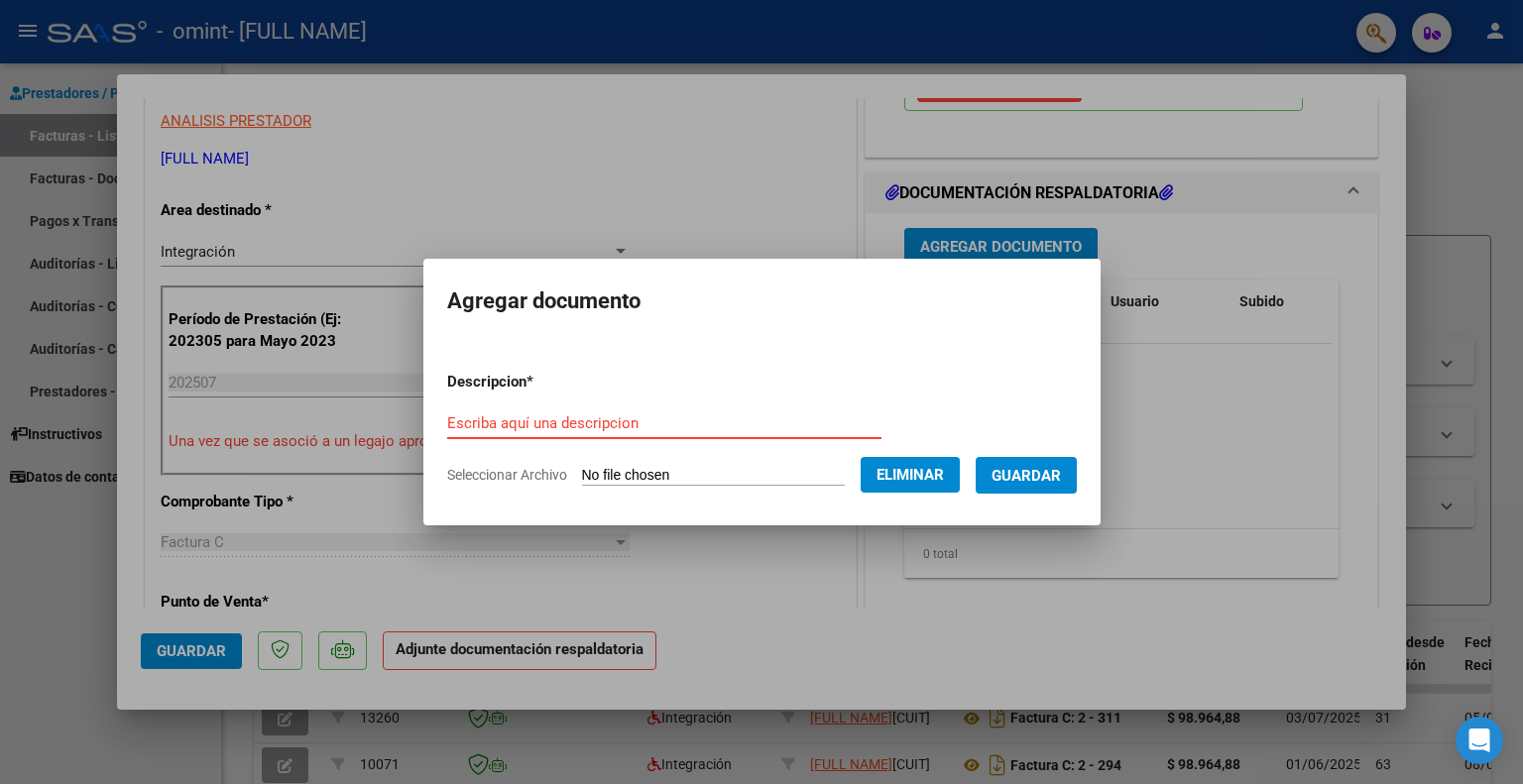 click on "Escriba aquí una descripcion" at bounding box center (664, 423) 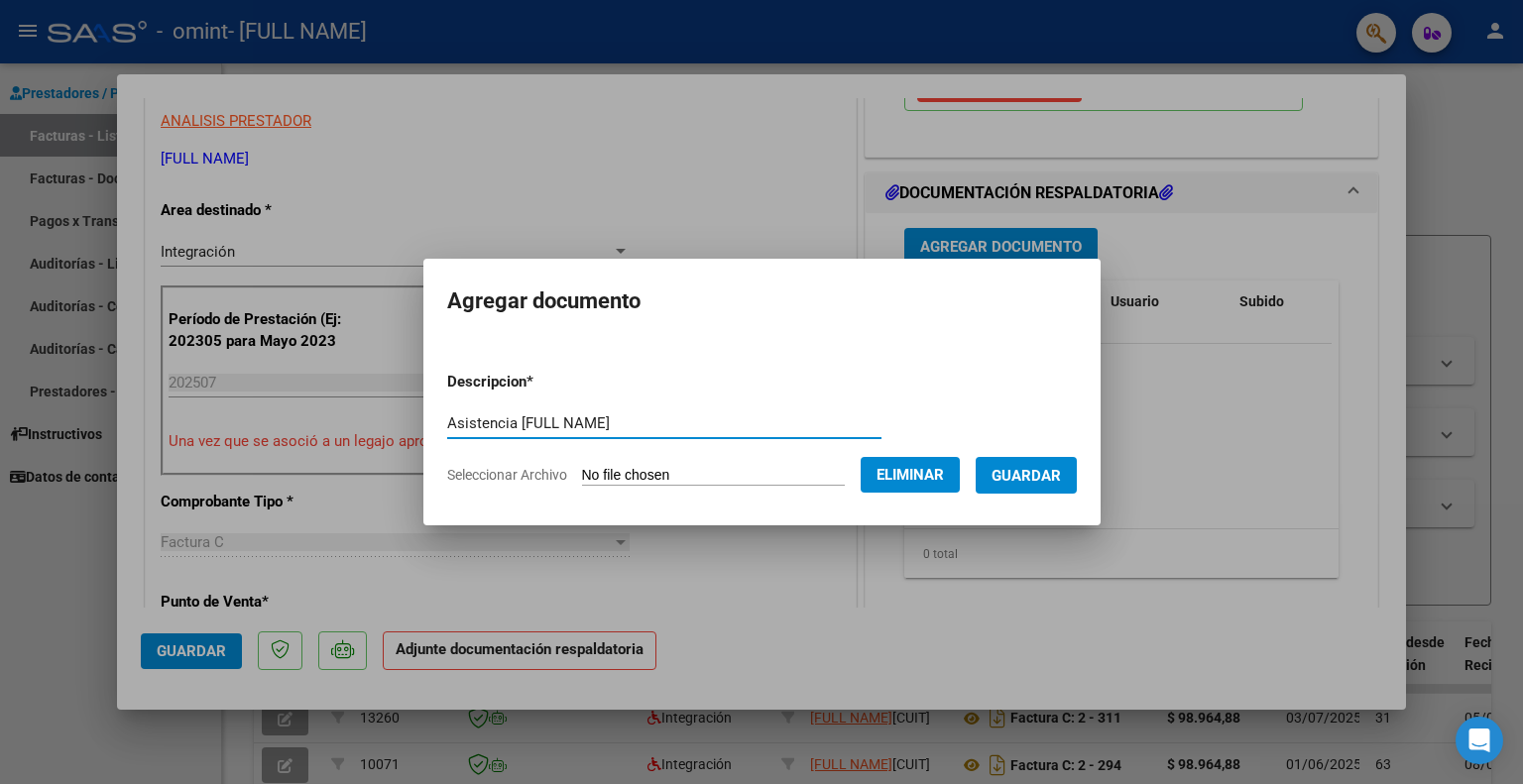 type on "Asistencia [FULL NAME]" 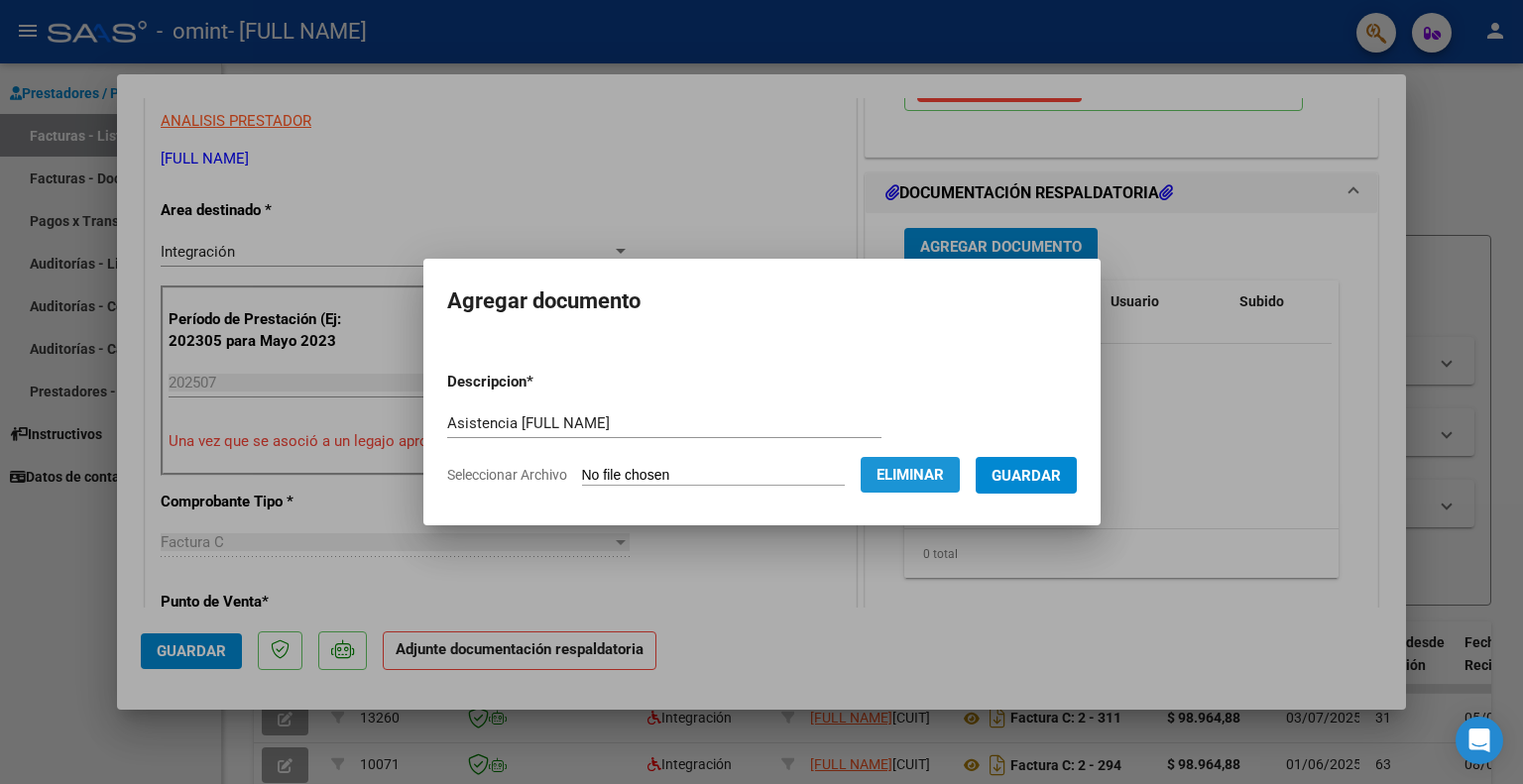 click on "Eliminar" 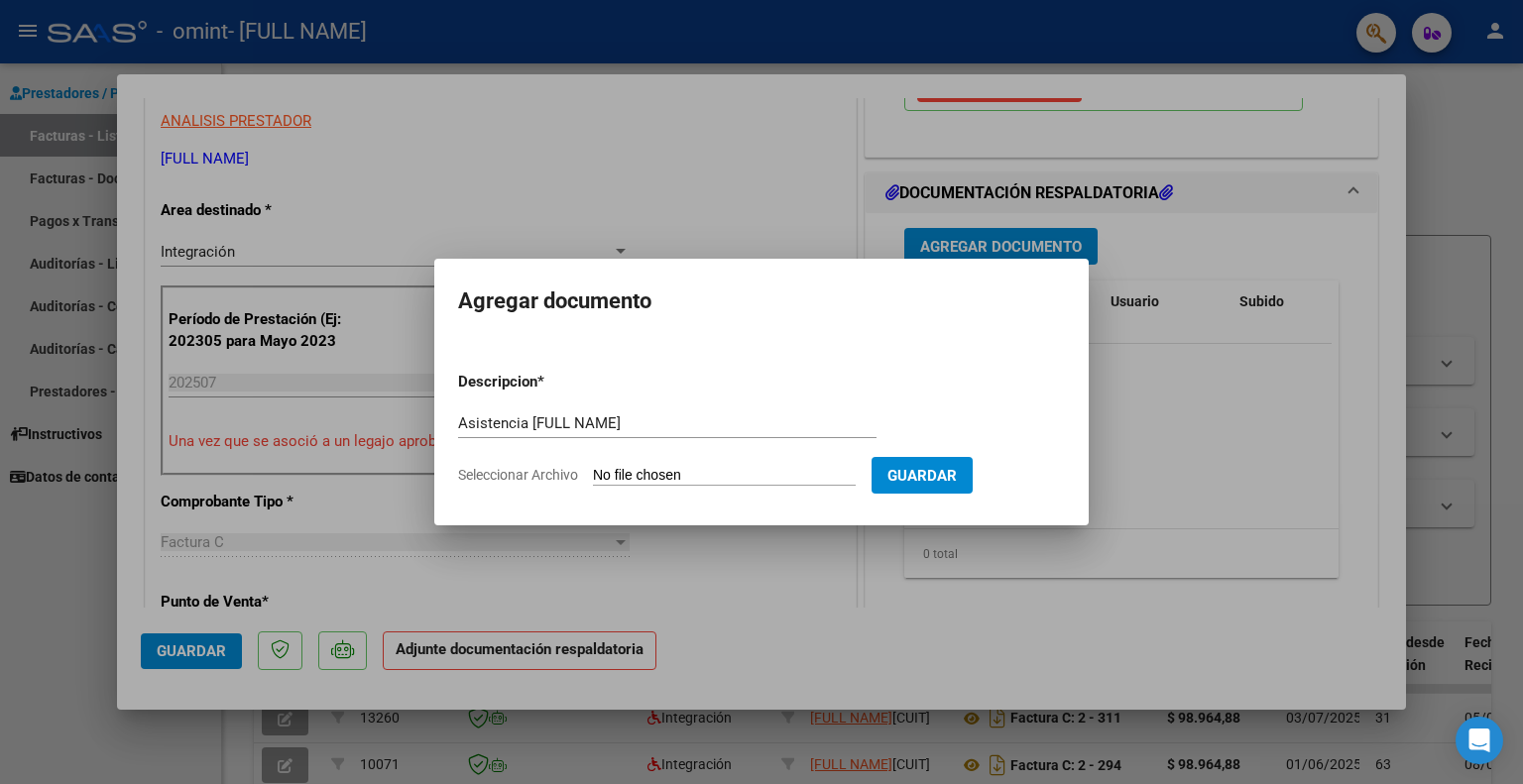 click on "Seleccionar Archivo" 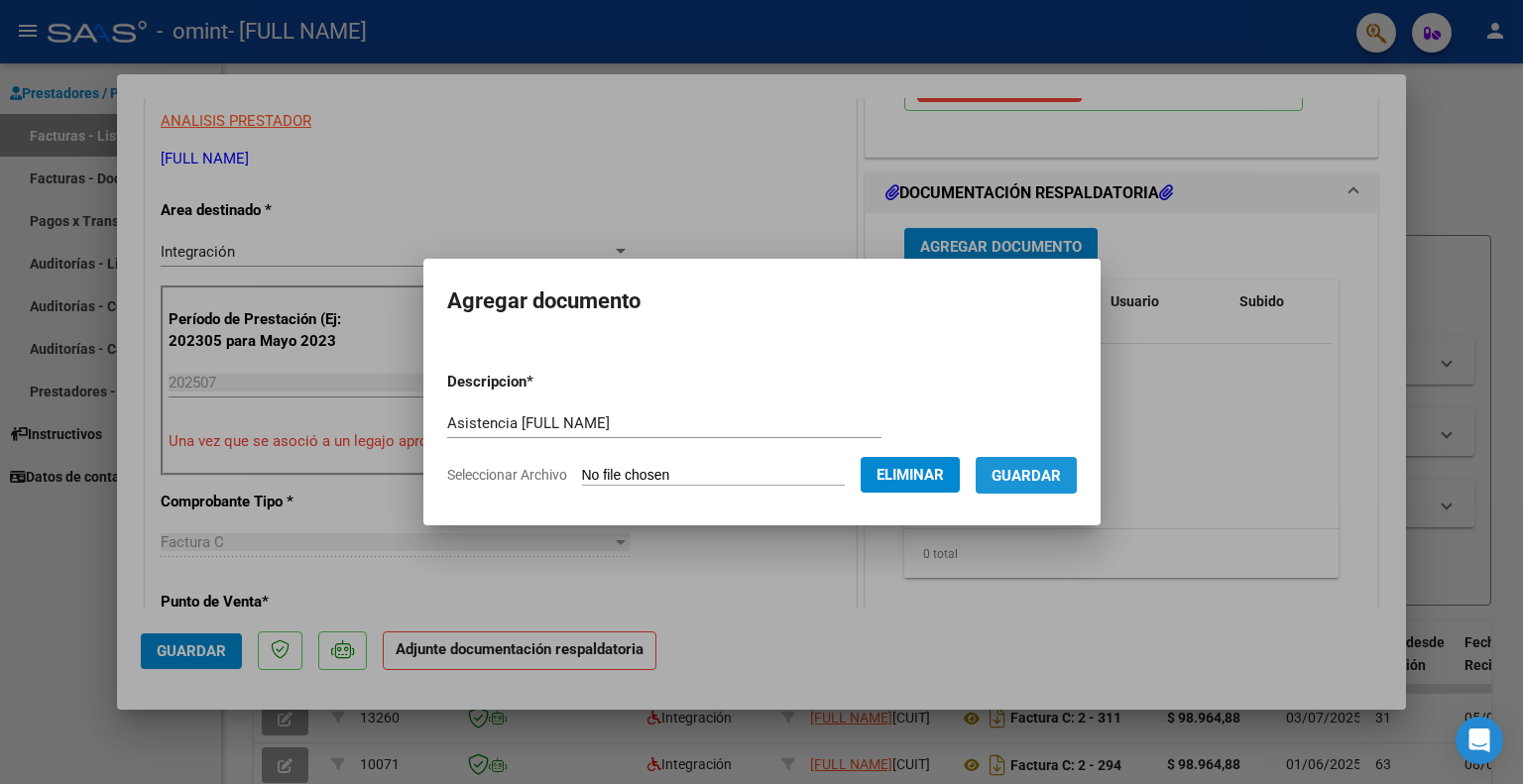 click on "Guardar" at bounding box center [1026, 476] 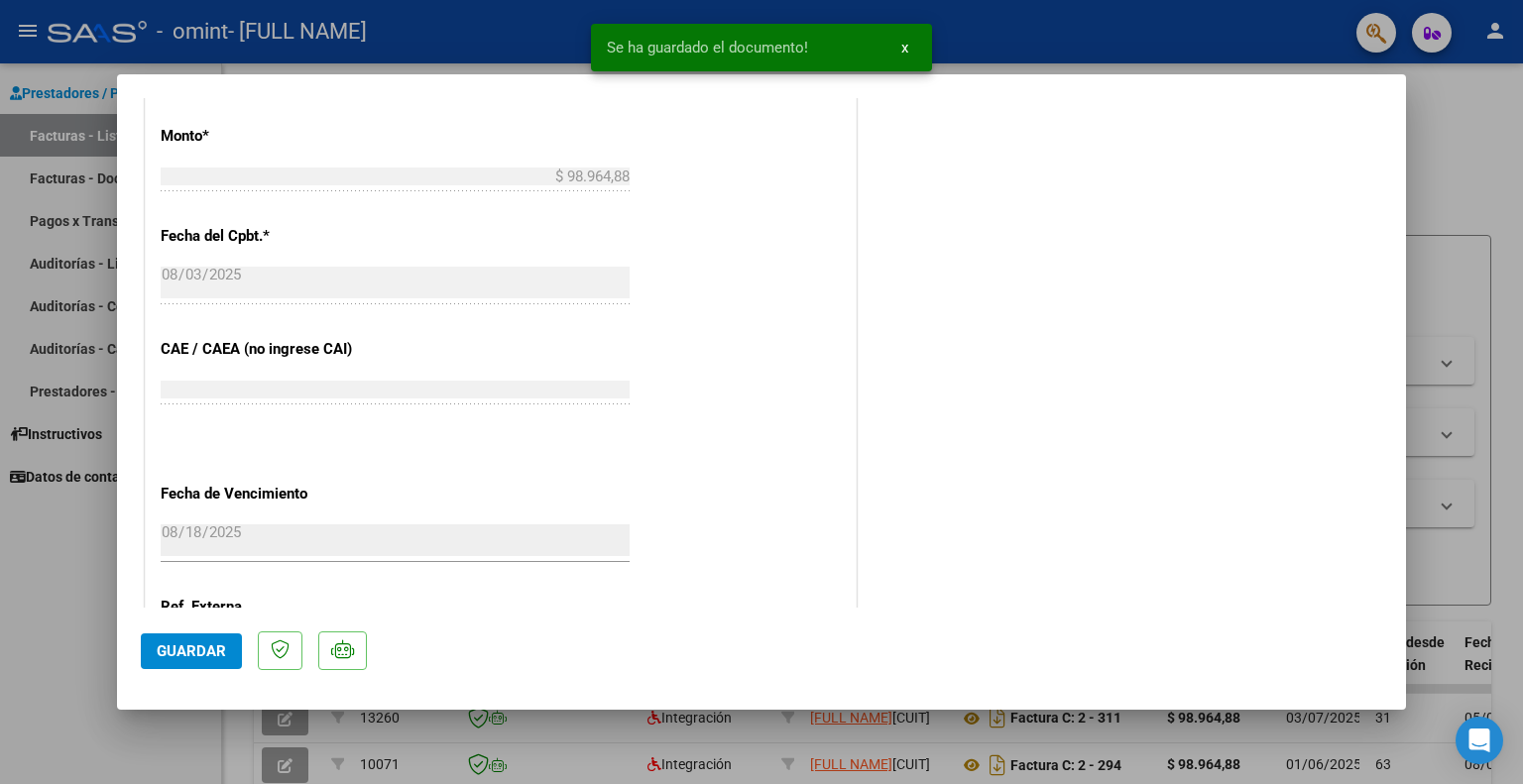 scroll, scrollTop: 1262, scrollLeft: 0, axis: vertical 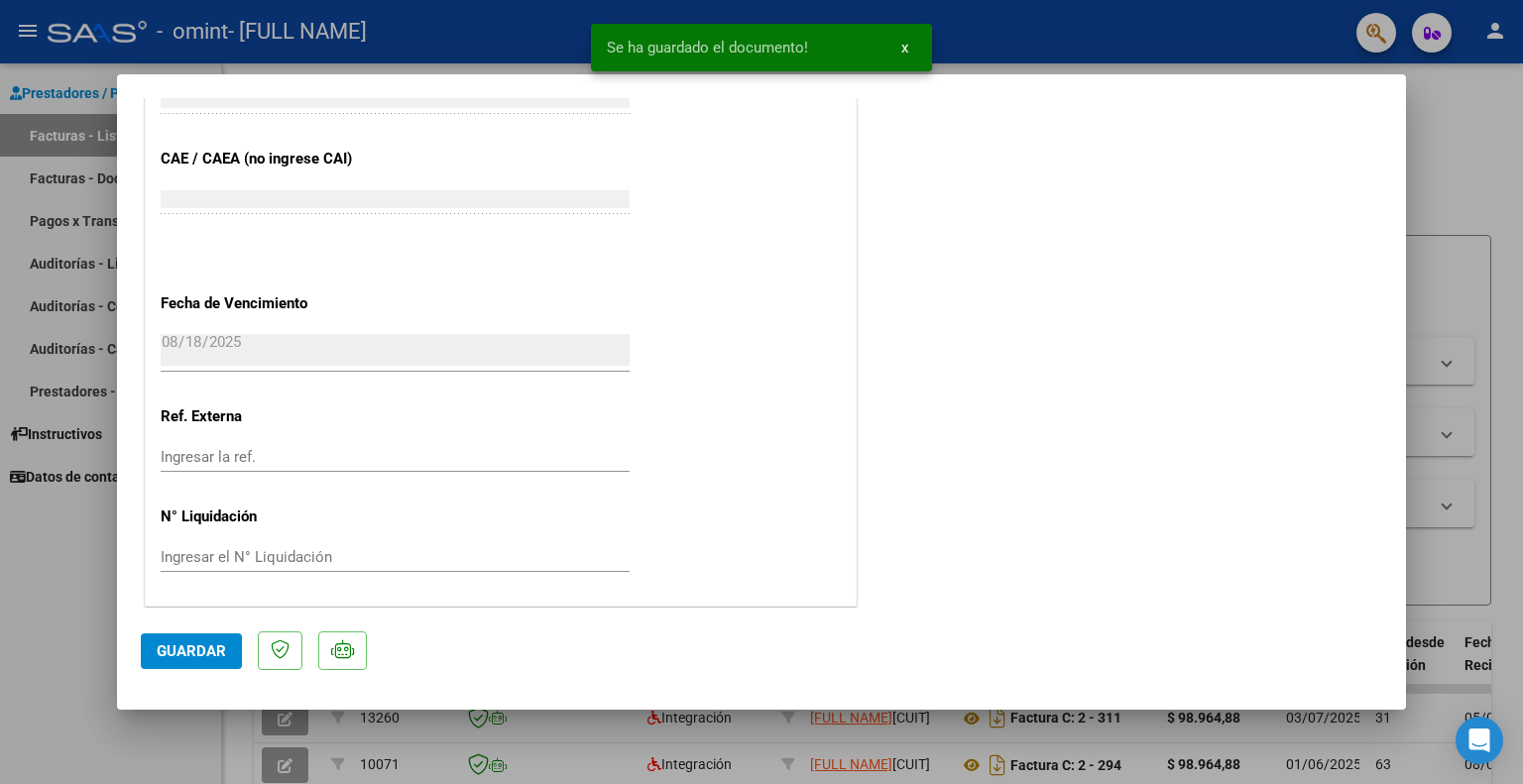 click on "Guardar" 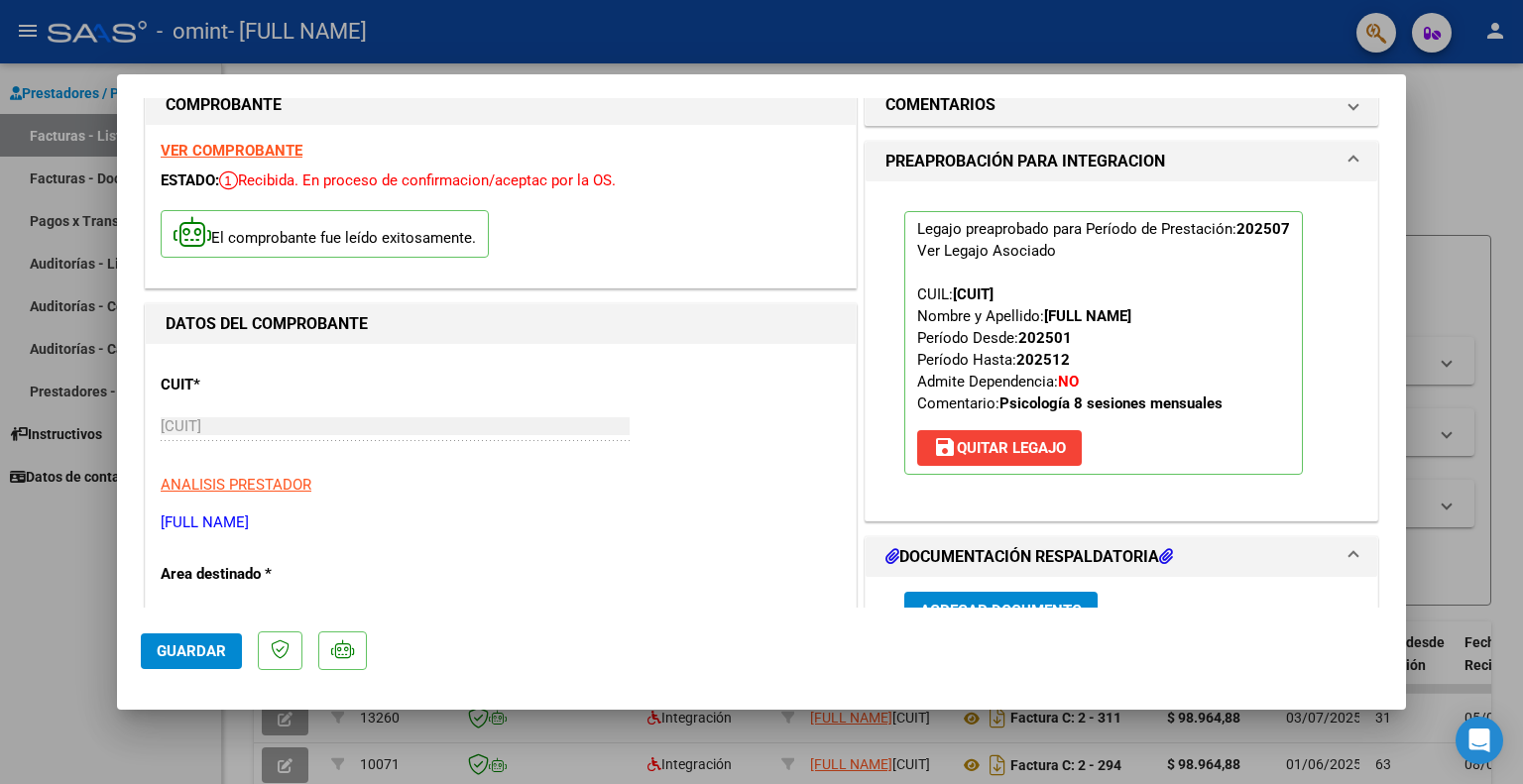 scroll, scrollTop: 0, scrollLeft: 0, axis: both 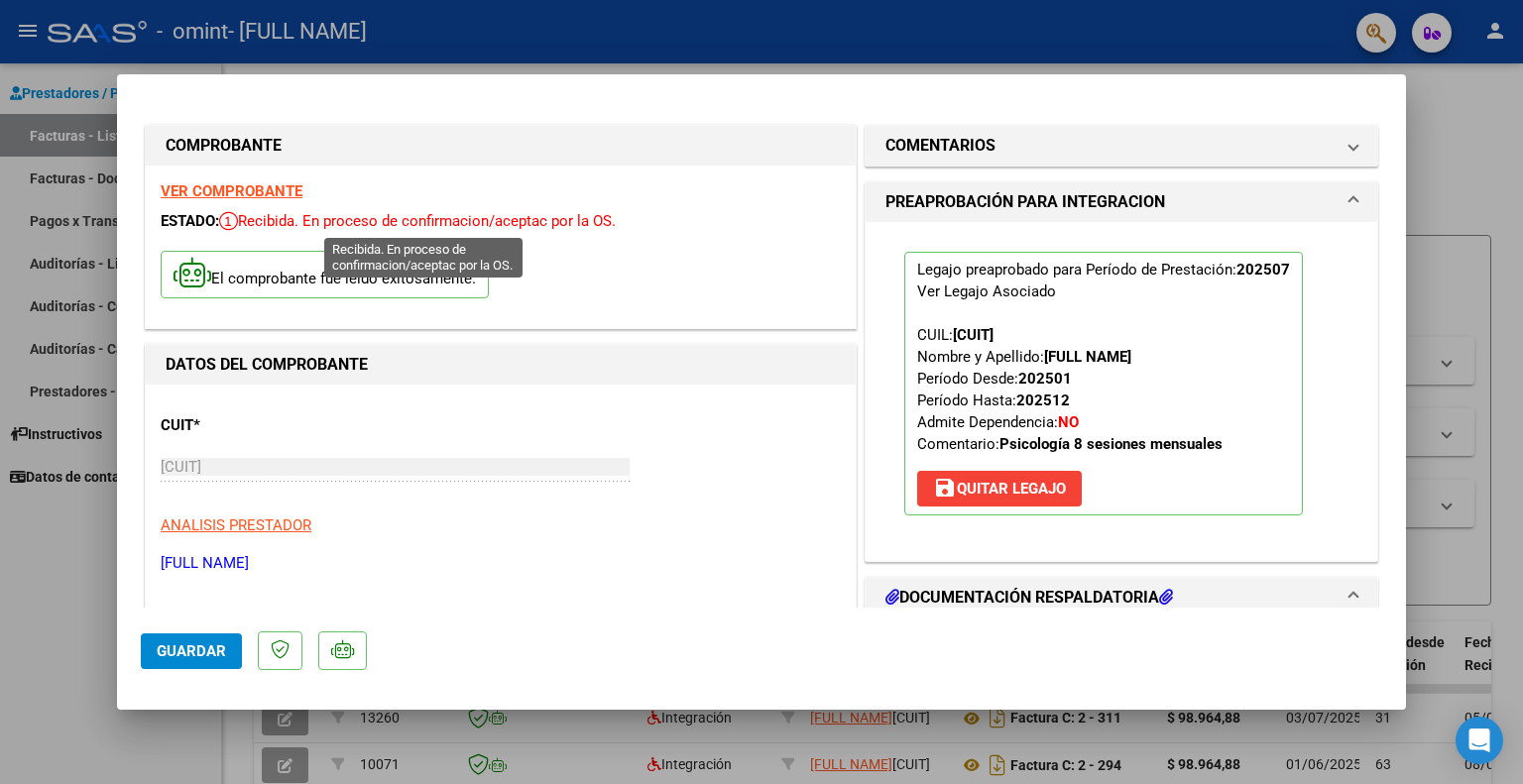 click on "Recibida. En proceso de confirmacion/aceptac por la OS." at bounding box center [417, 221] 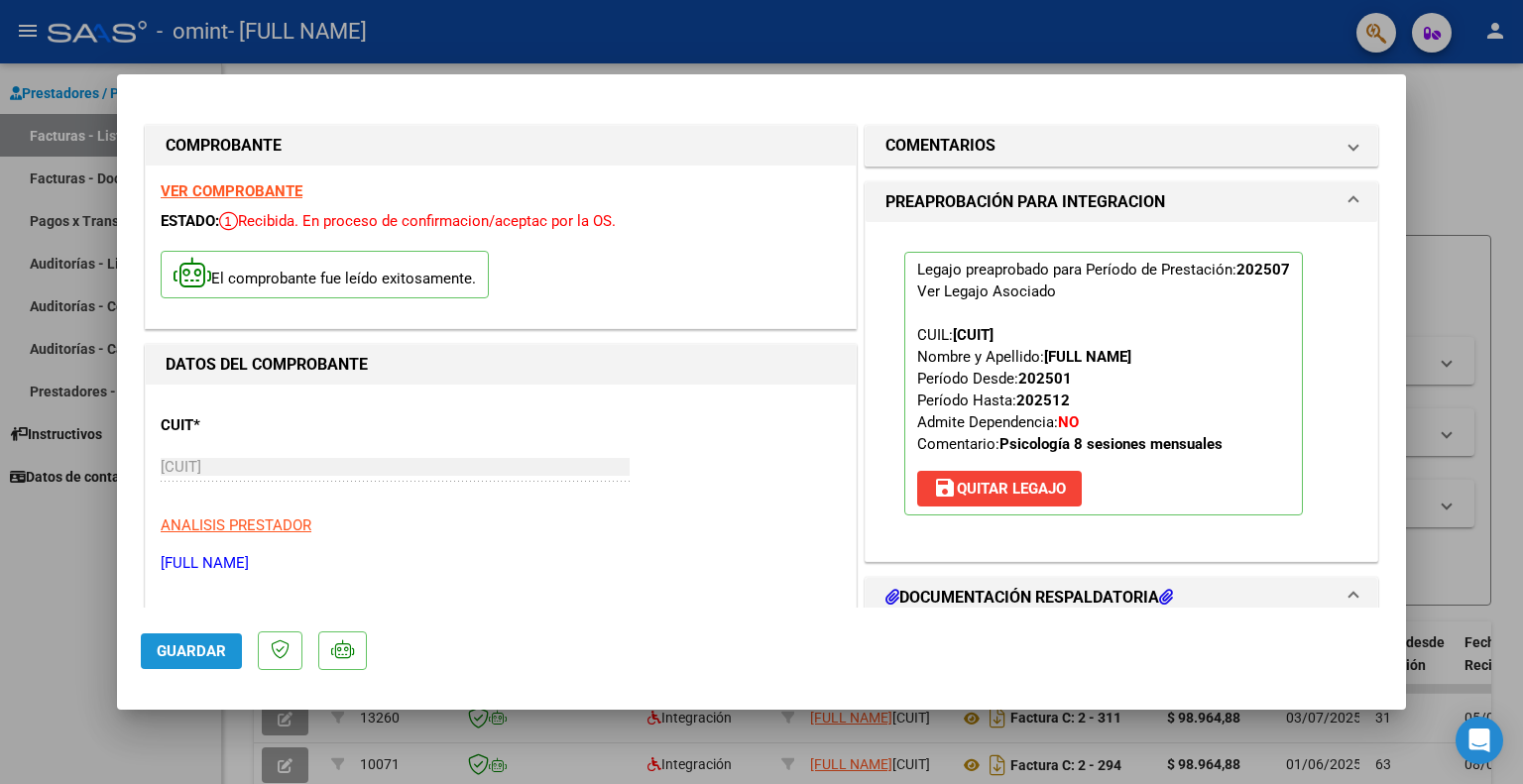 click on "Guardar" 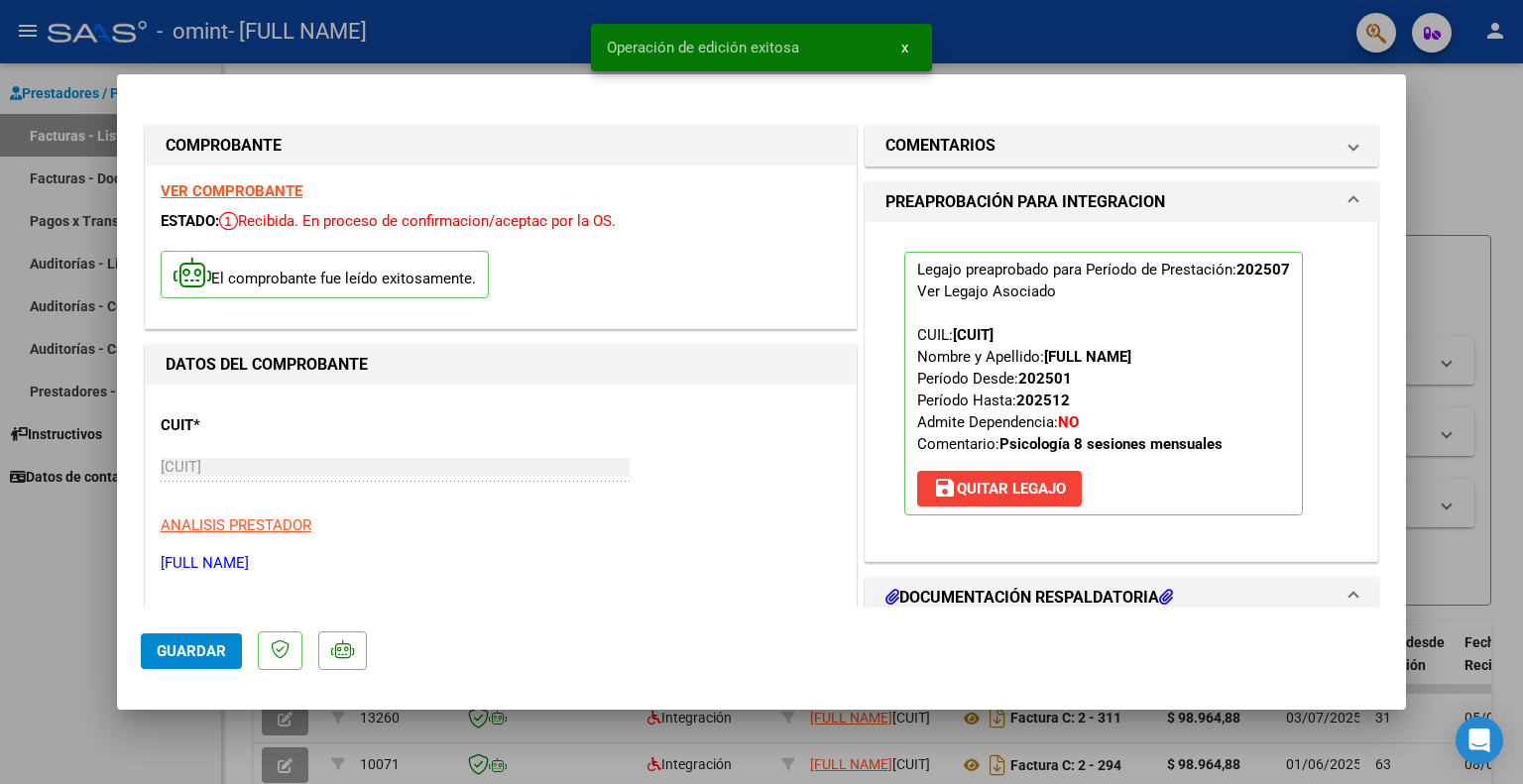 type 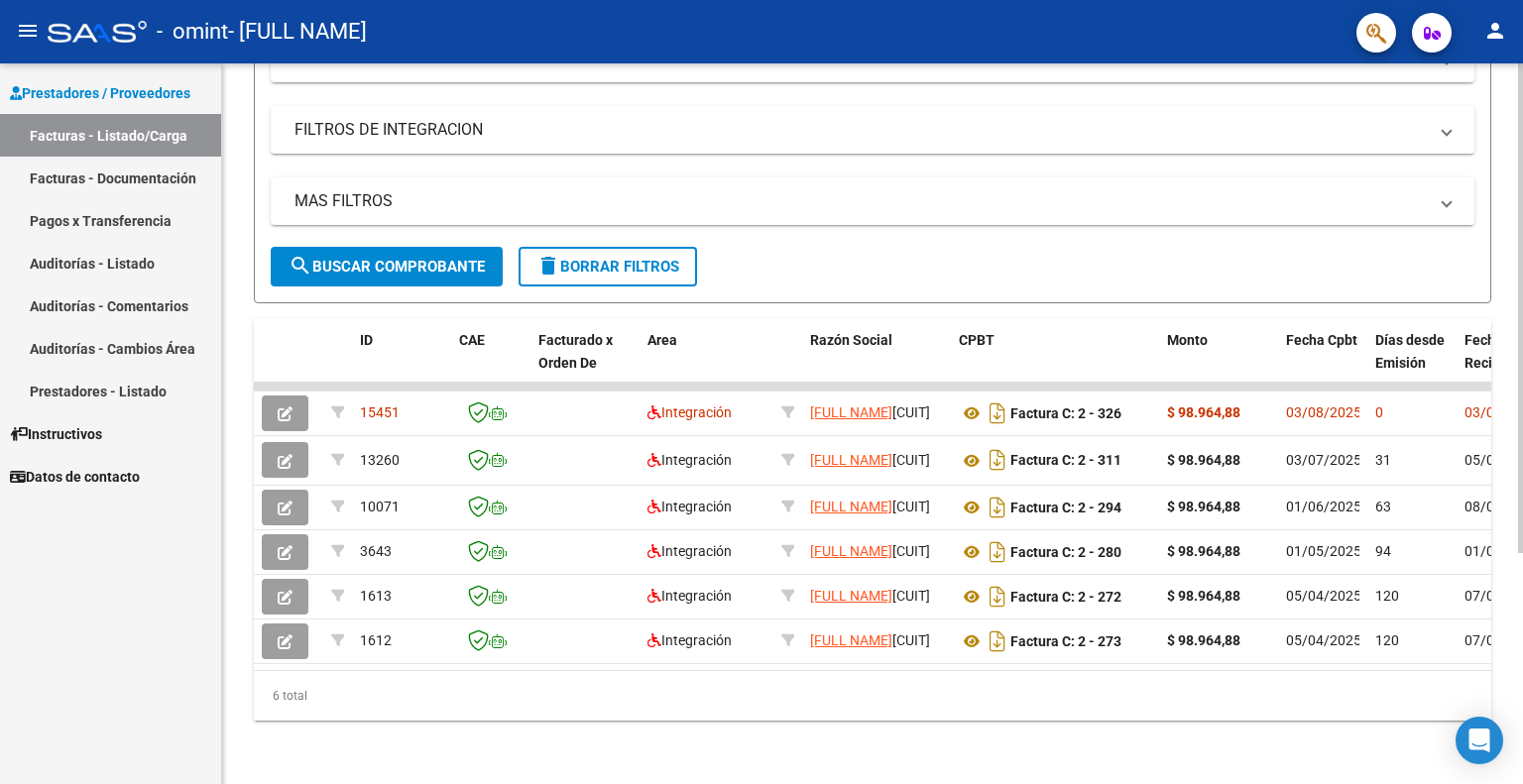scroll, scrollTop: 338, scrollLeft: 0, axis: vertical 